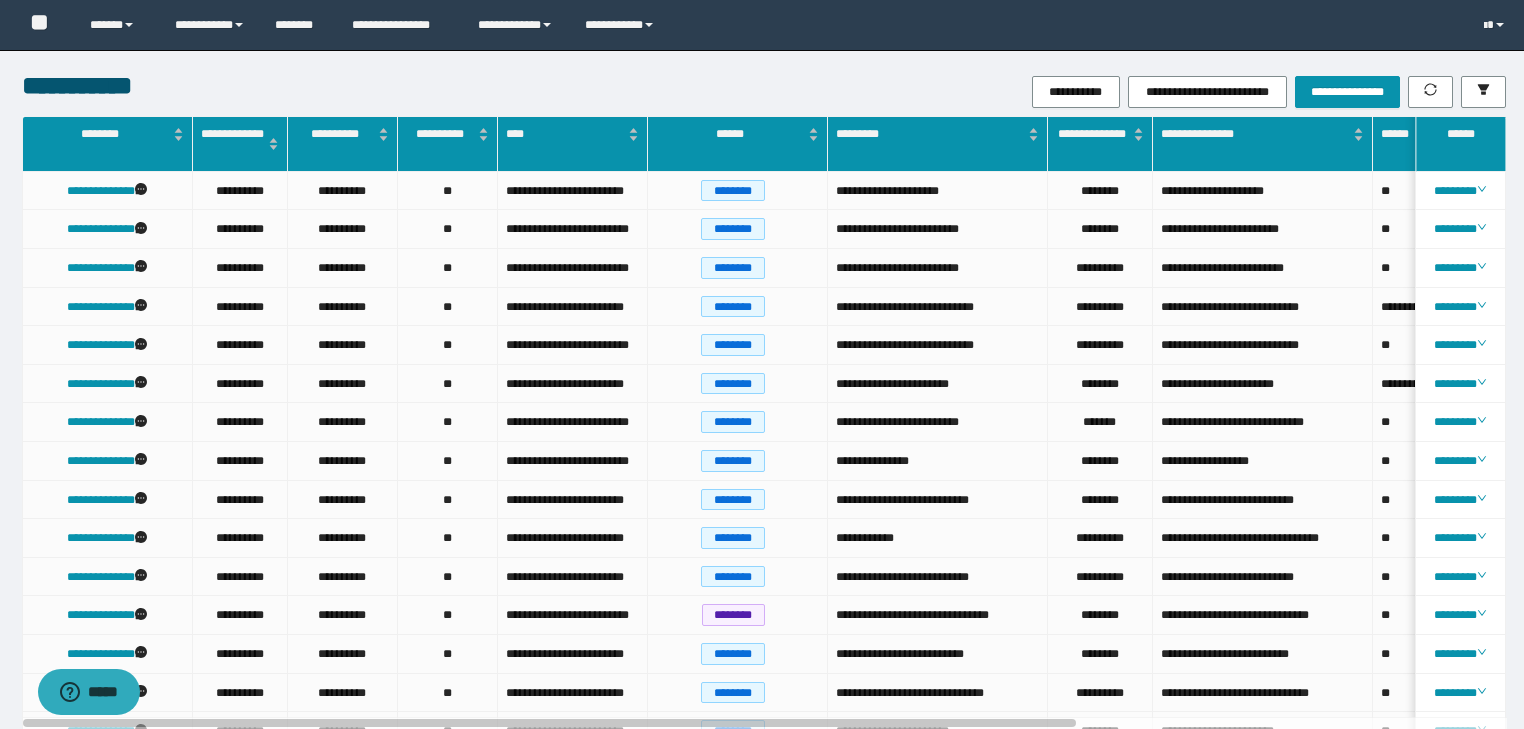 scroll, scrollTop: 0, scrollLeft: 0, axis: both 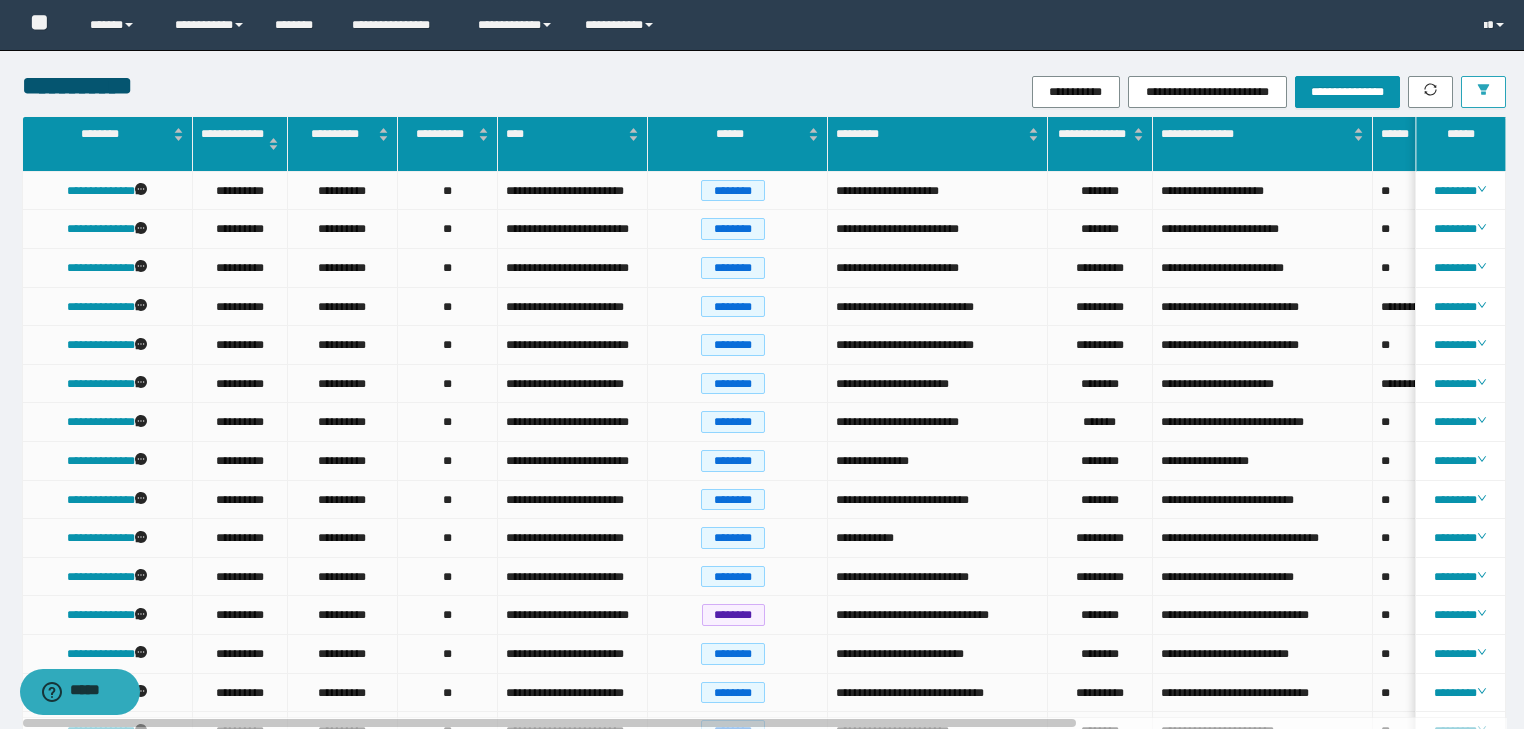 click 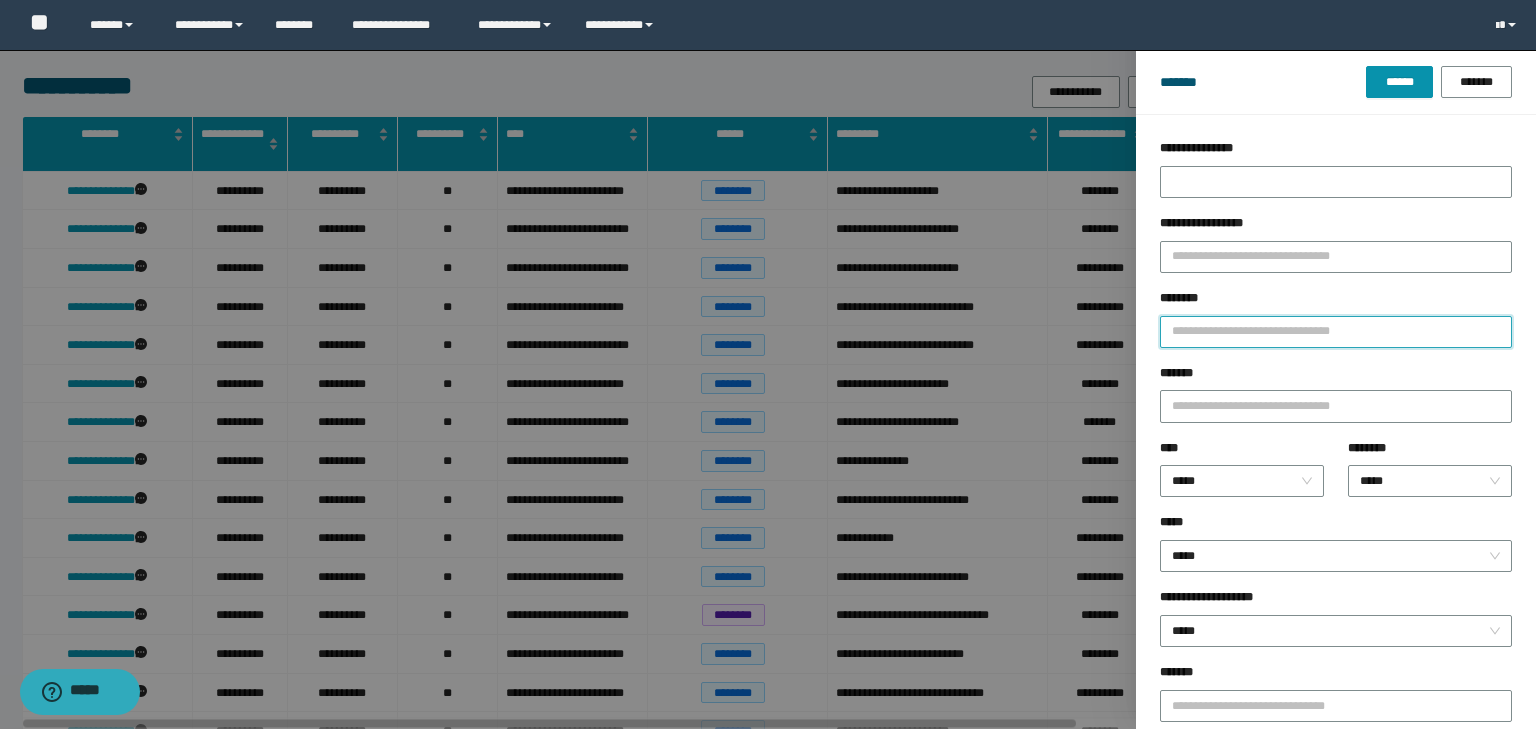 click on "********" at bounding box center [1336, 332] 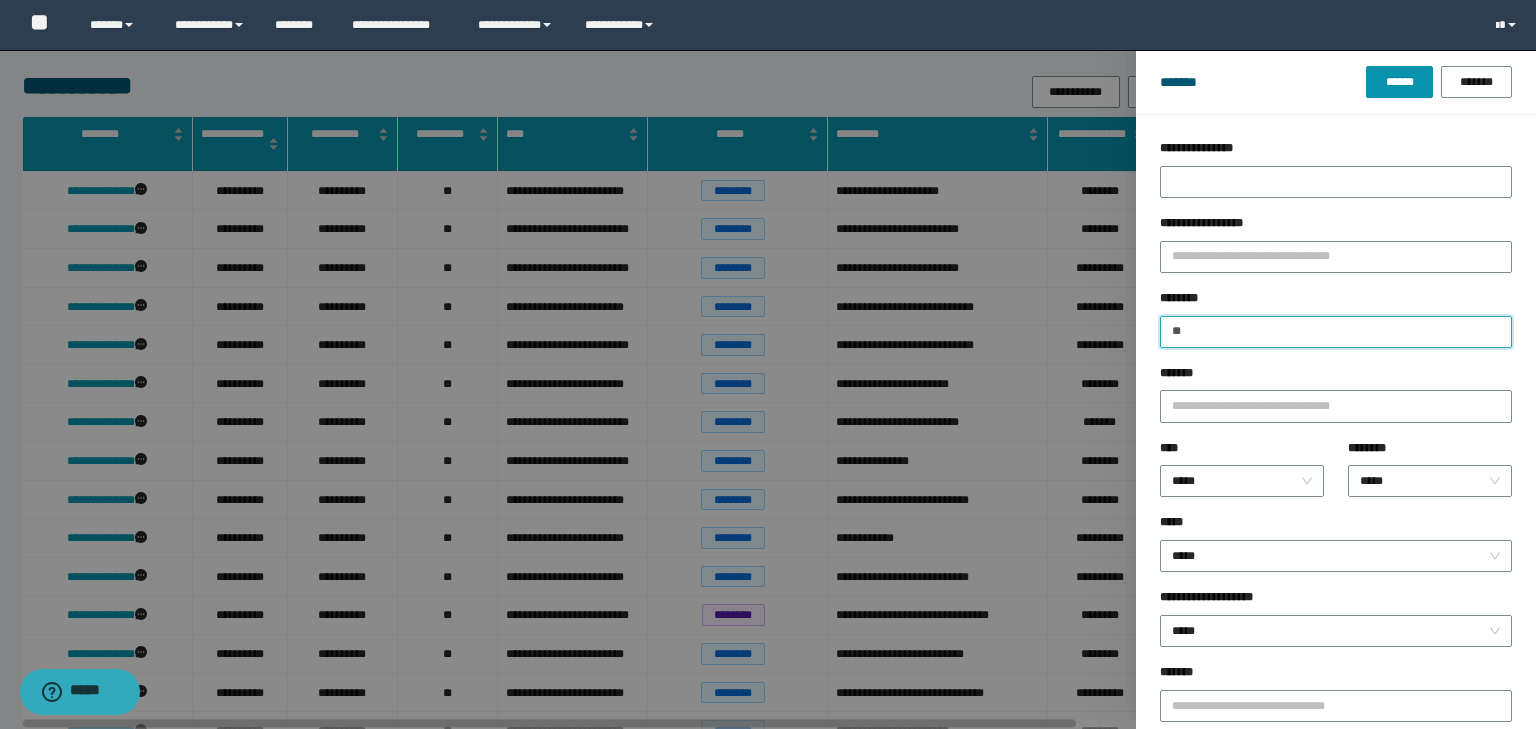 type on "*" 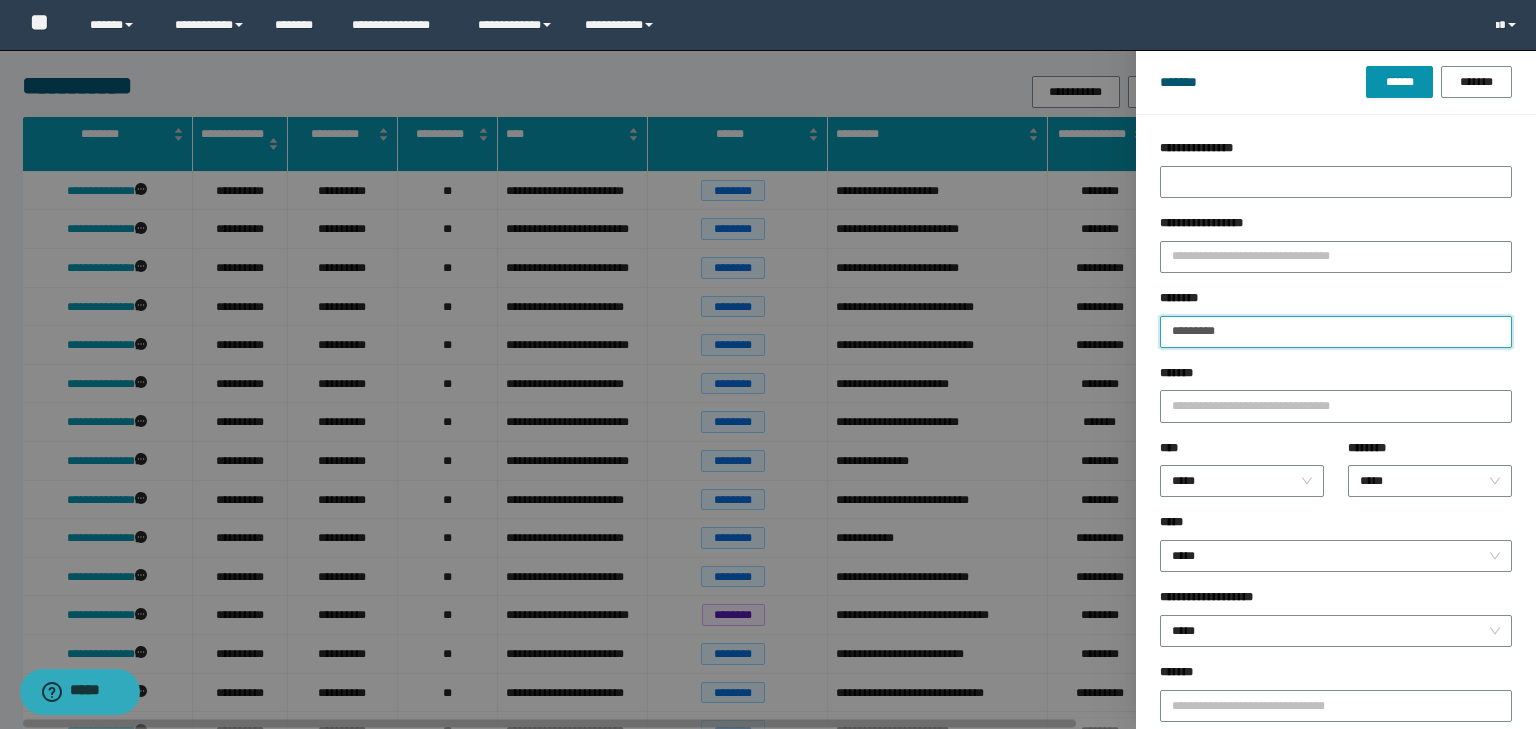 drag, startPoint x: 1272, startPoint y: 336, endPoint x: 1060, endPoint y: 320, distance: 212.60292 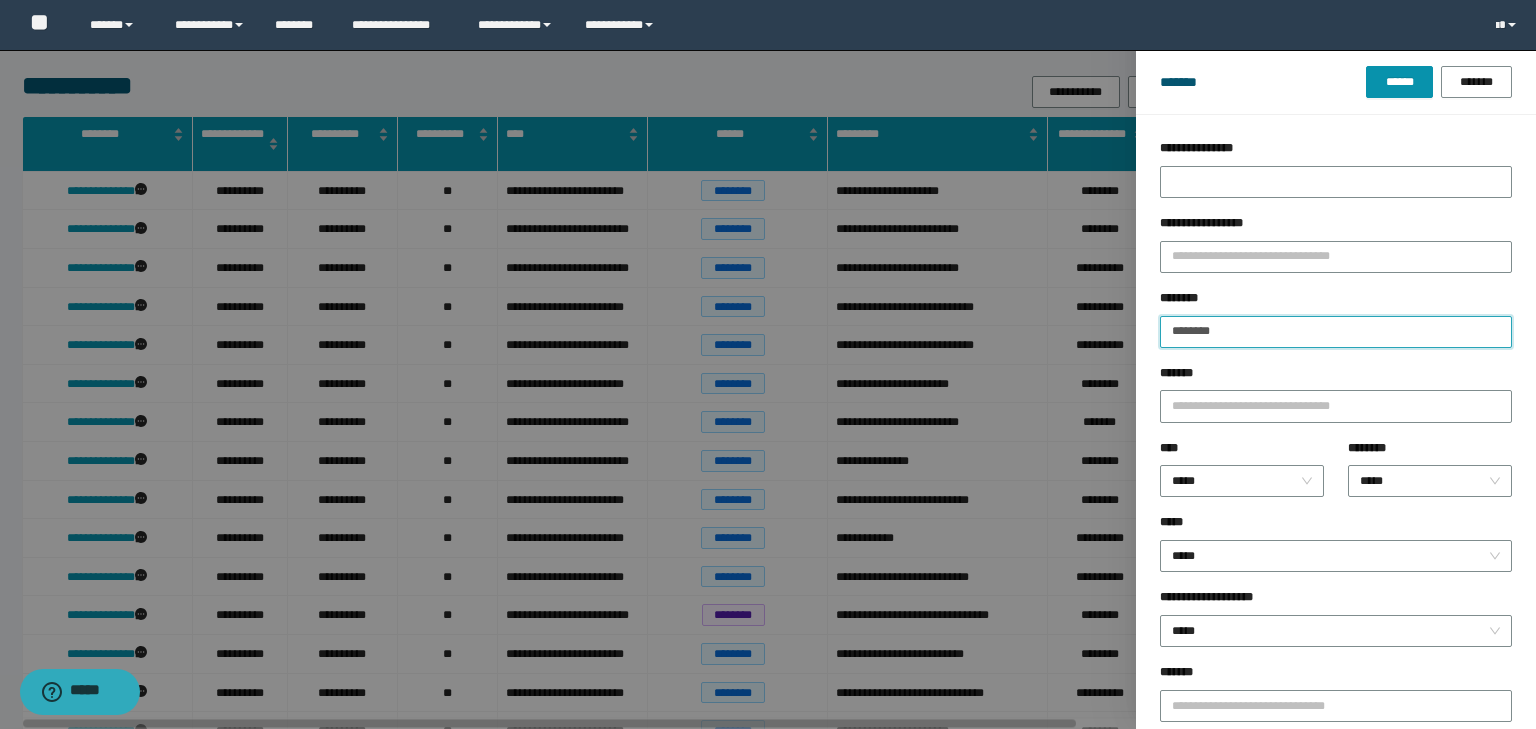 type on "********" 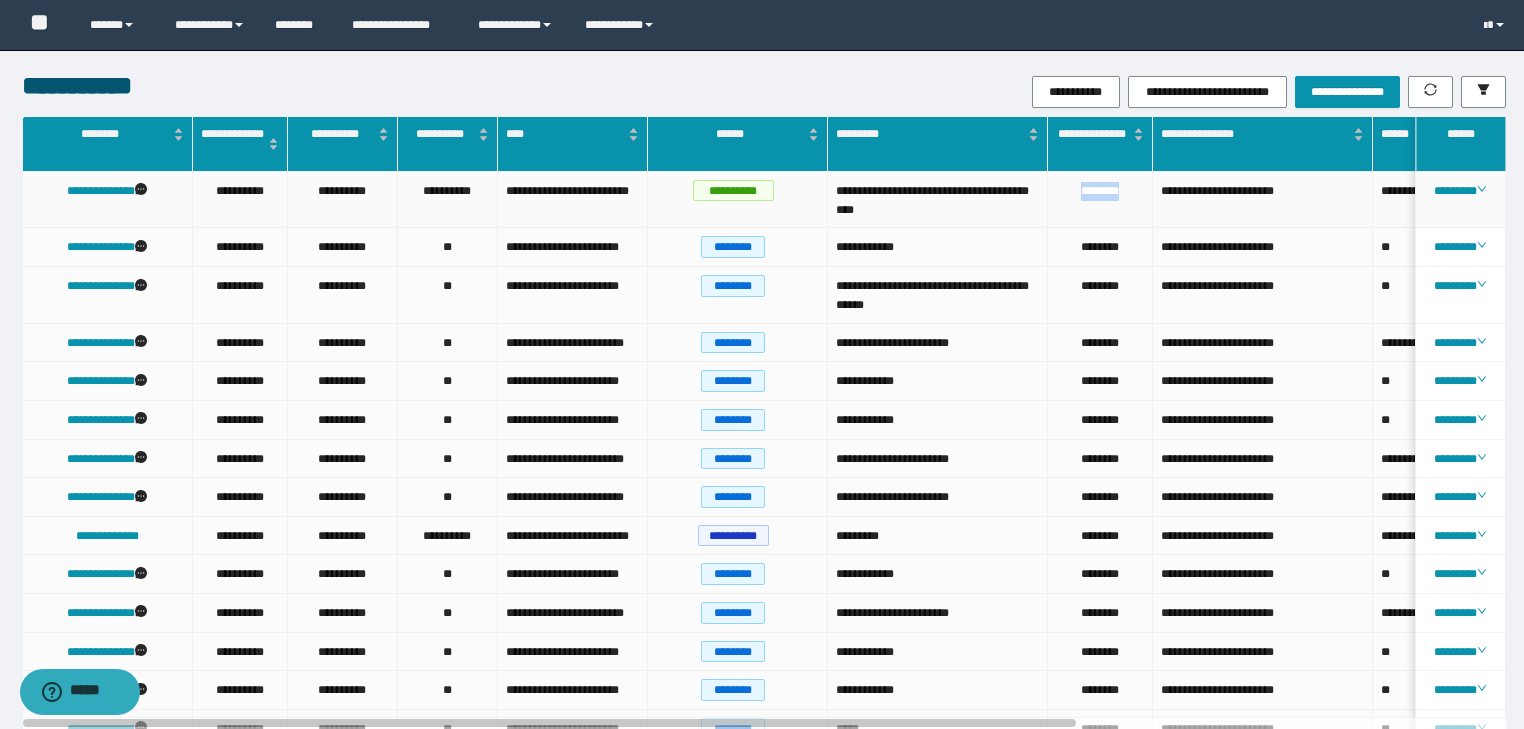 drag, startPoint x: 1132, startPoint y: 185, endPoint x: 1052, endPoint y: 193, distance: 80.399 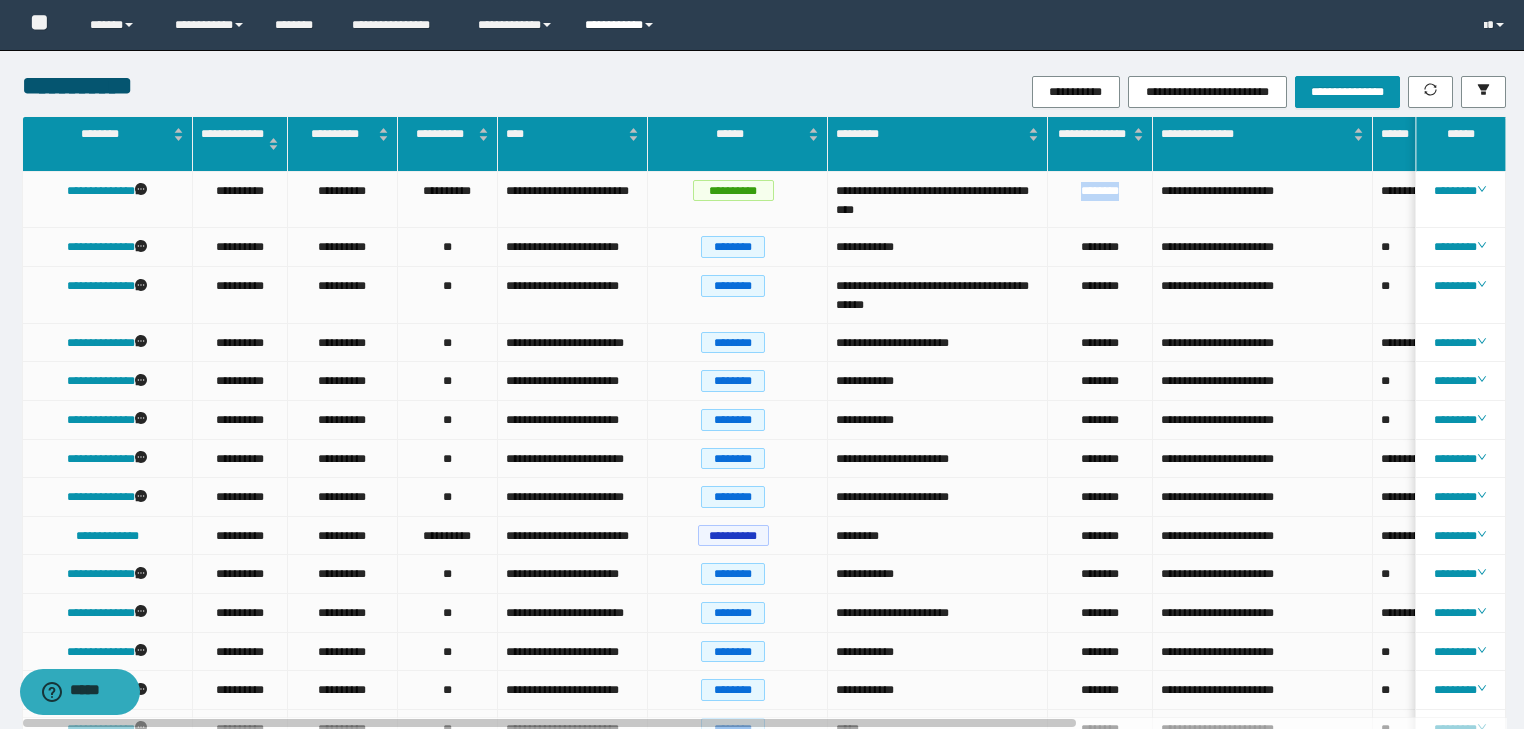 drag, startPoint x: 670, startPoint y: 26, endPoint x: 633, endPoint y: 29, distance: 37.12142 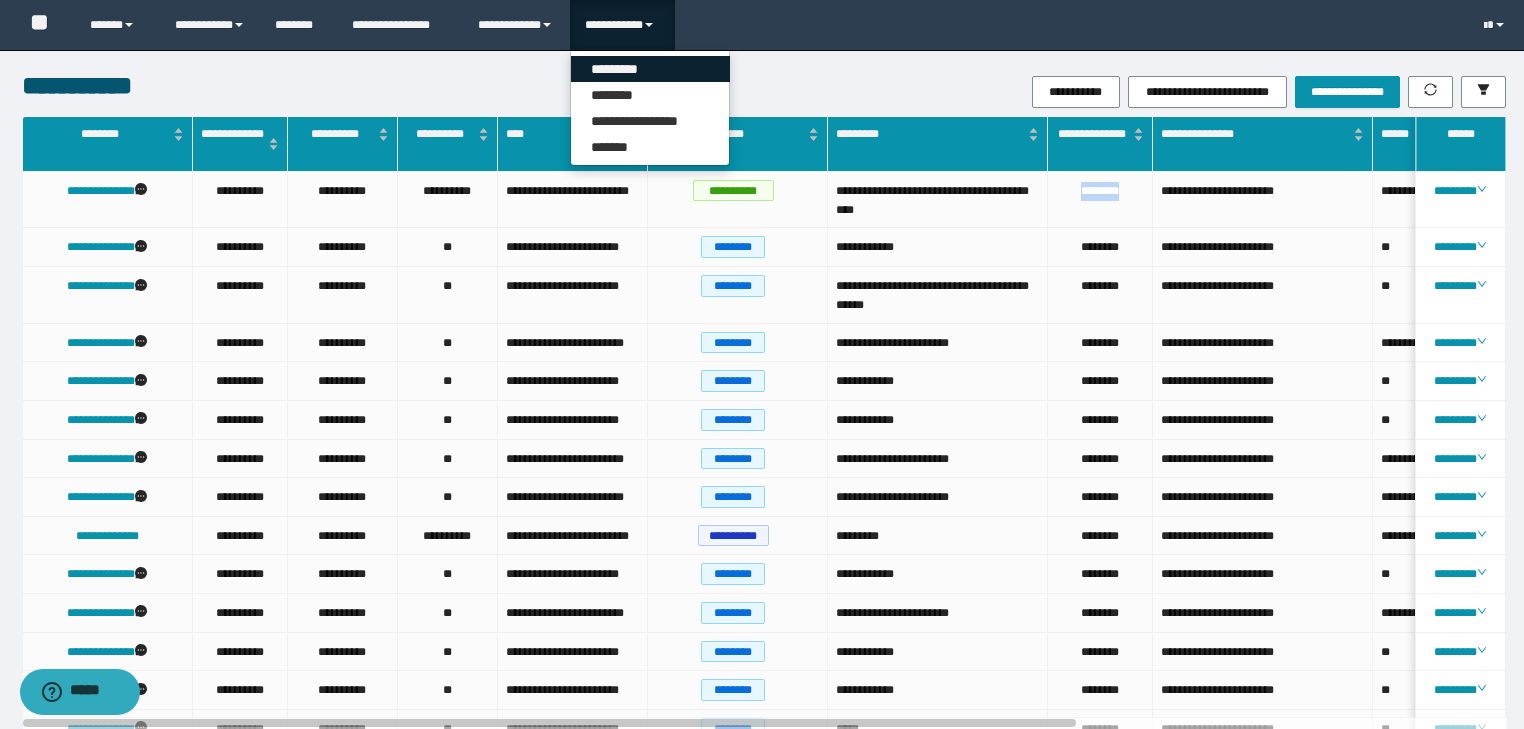 click on "*********" at bounding box center (650, 69) 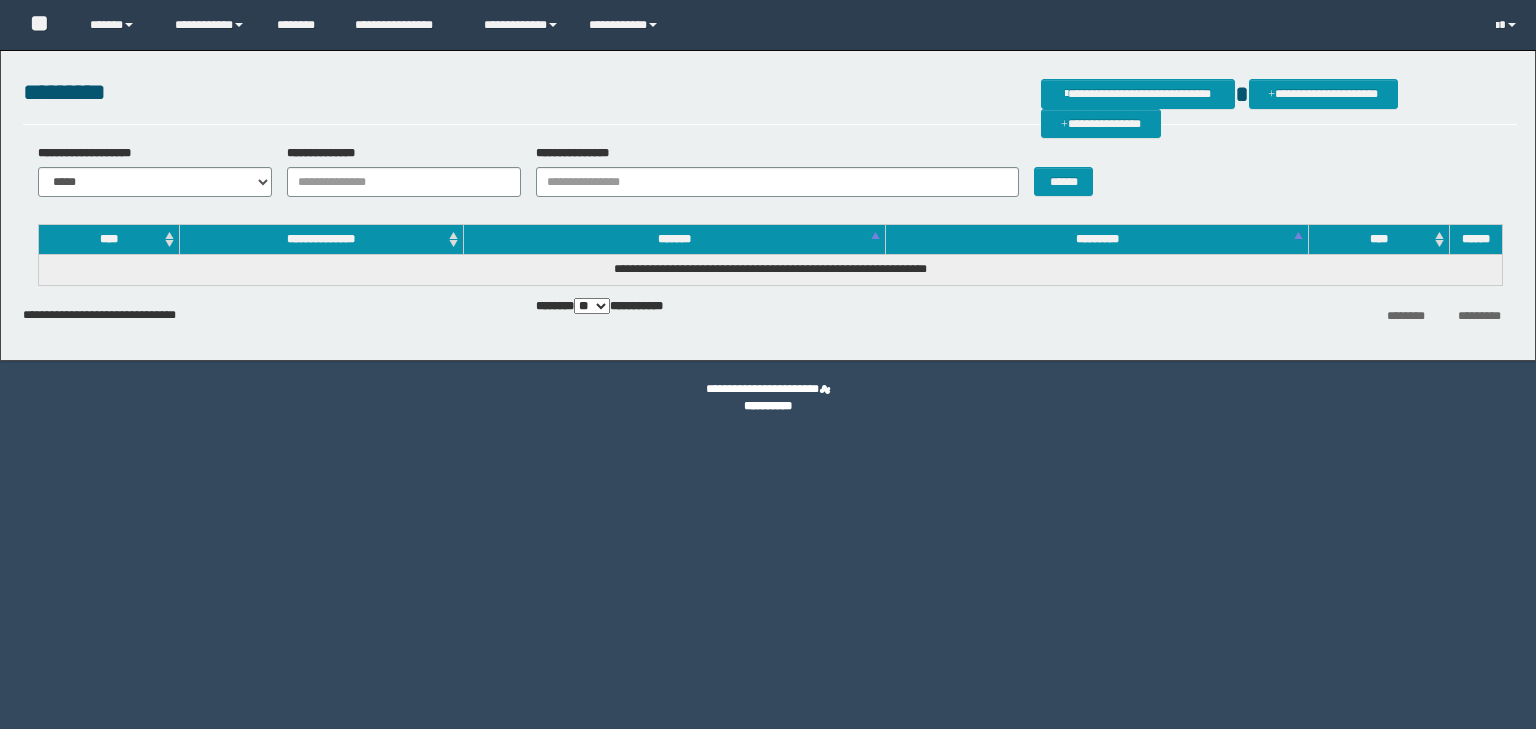 scroll, scrollTop: 0, scrollLeft: 0, axis: both 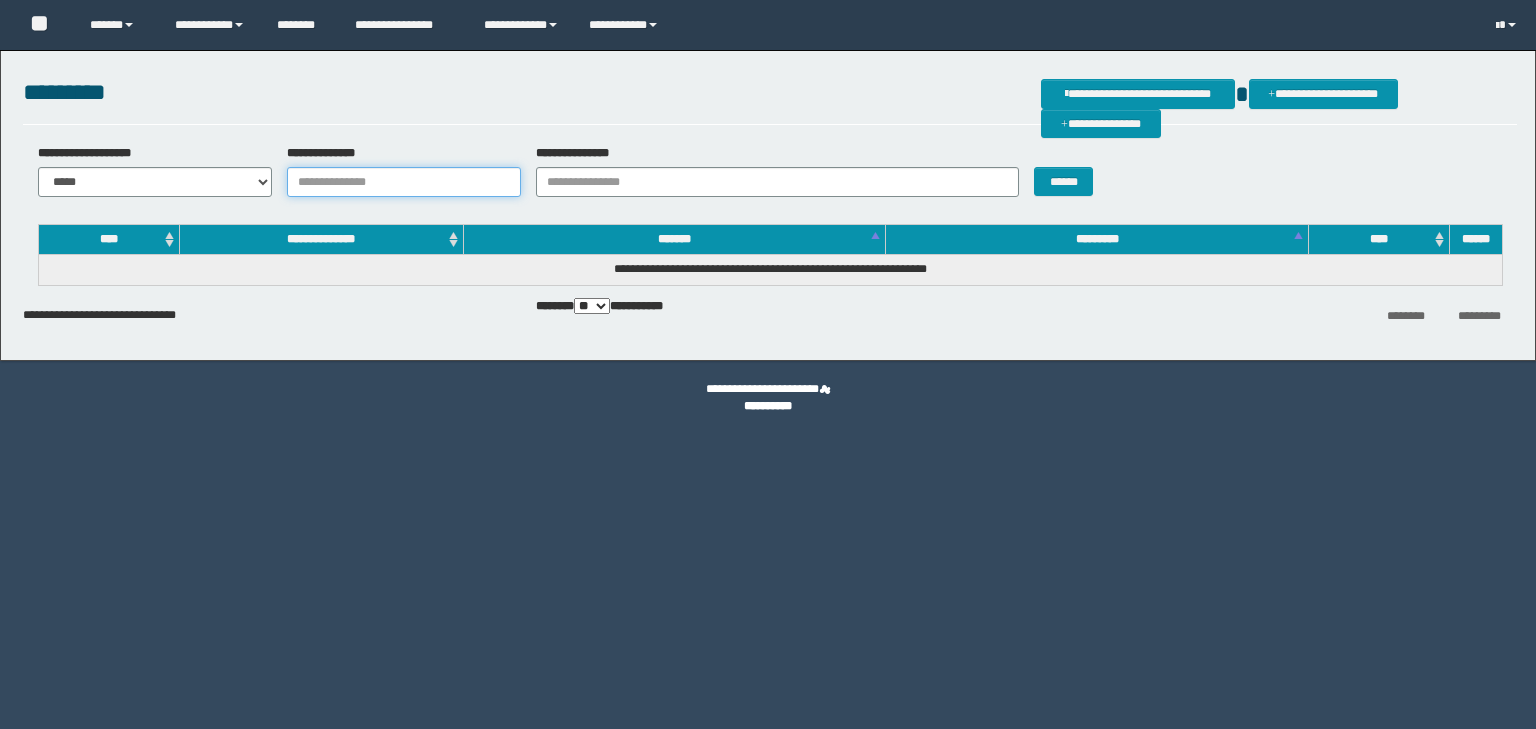 click on "**********" at bounding box center [404, 182] 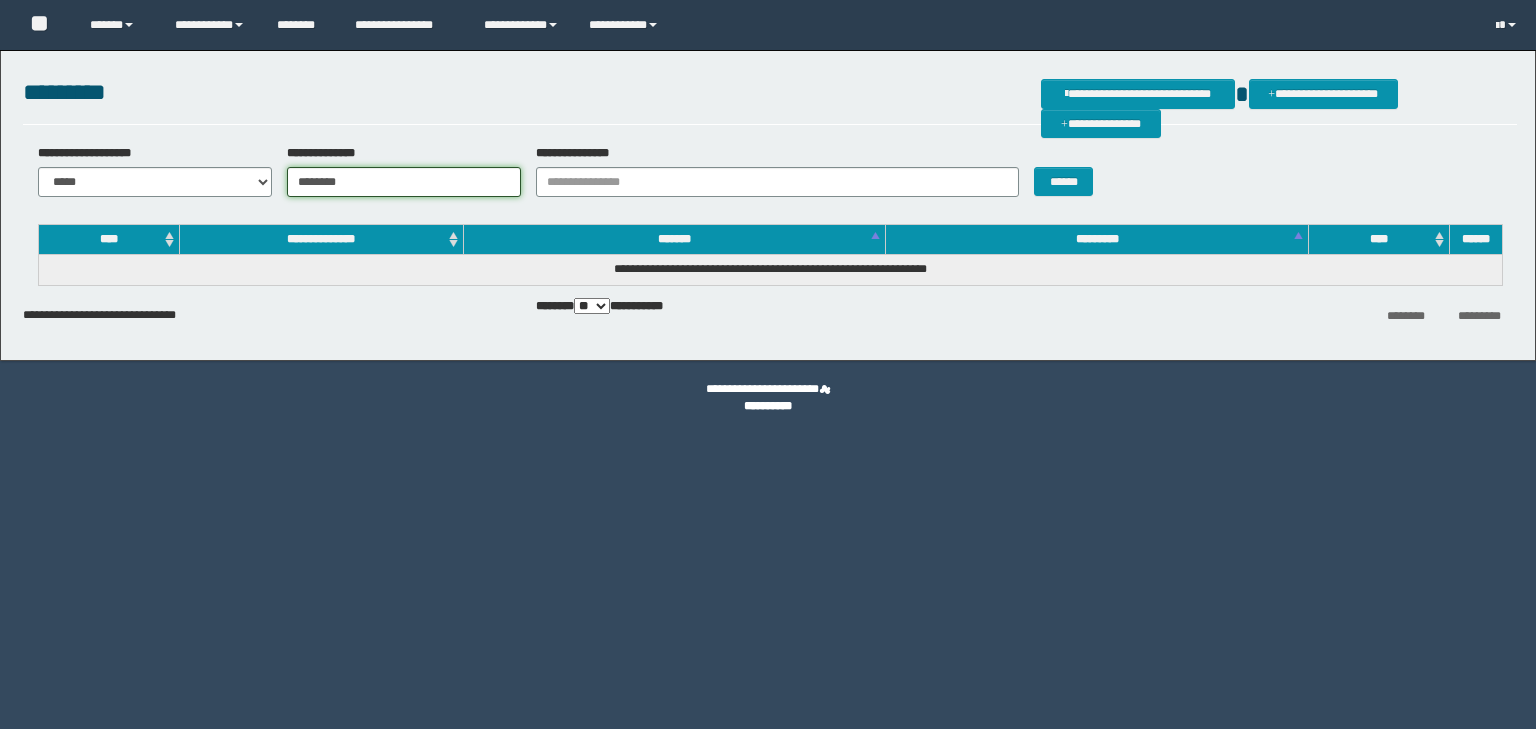 scroll, scrollTop: 0, scrollLeft: 0, axis: both 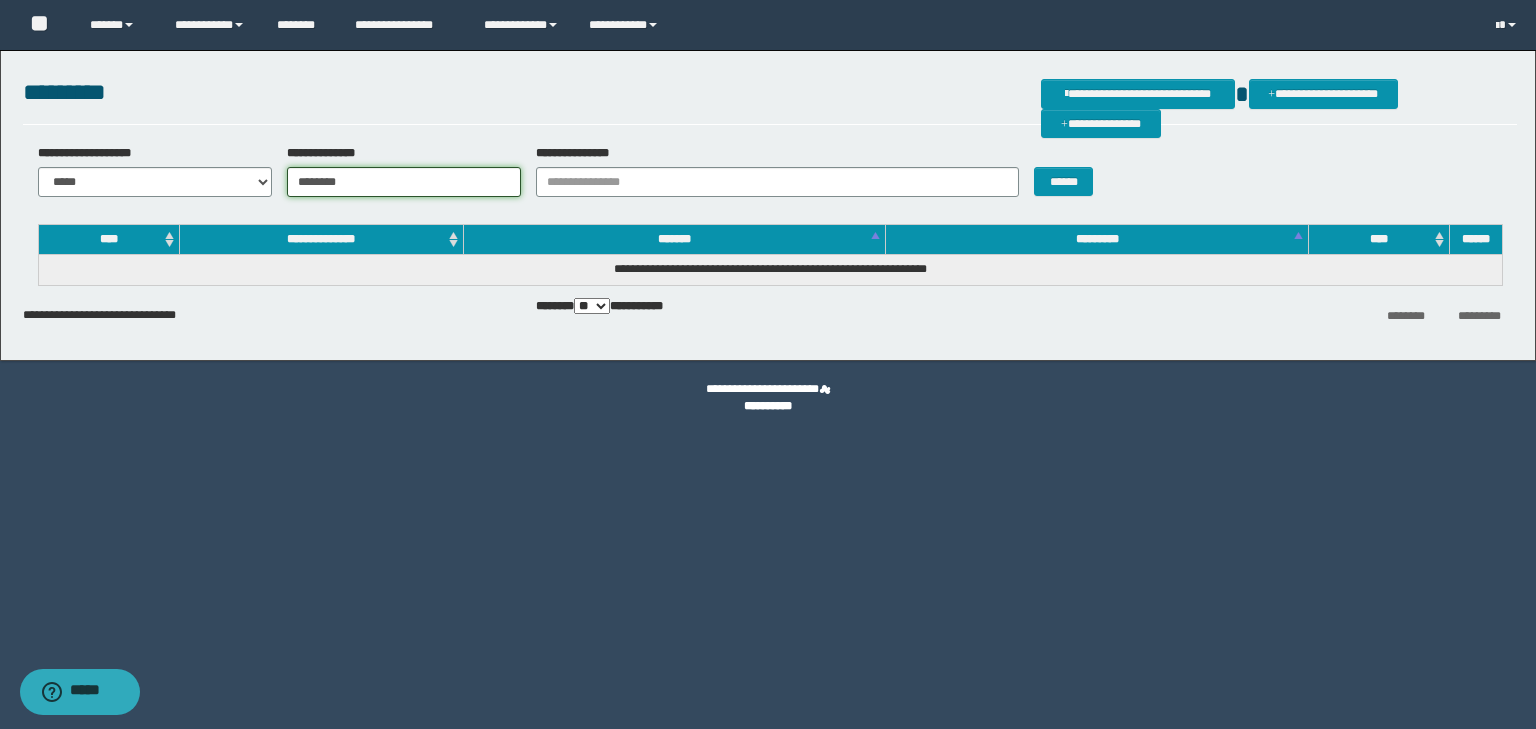 type on "********" 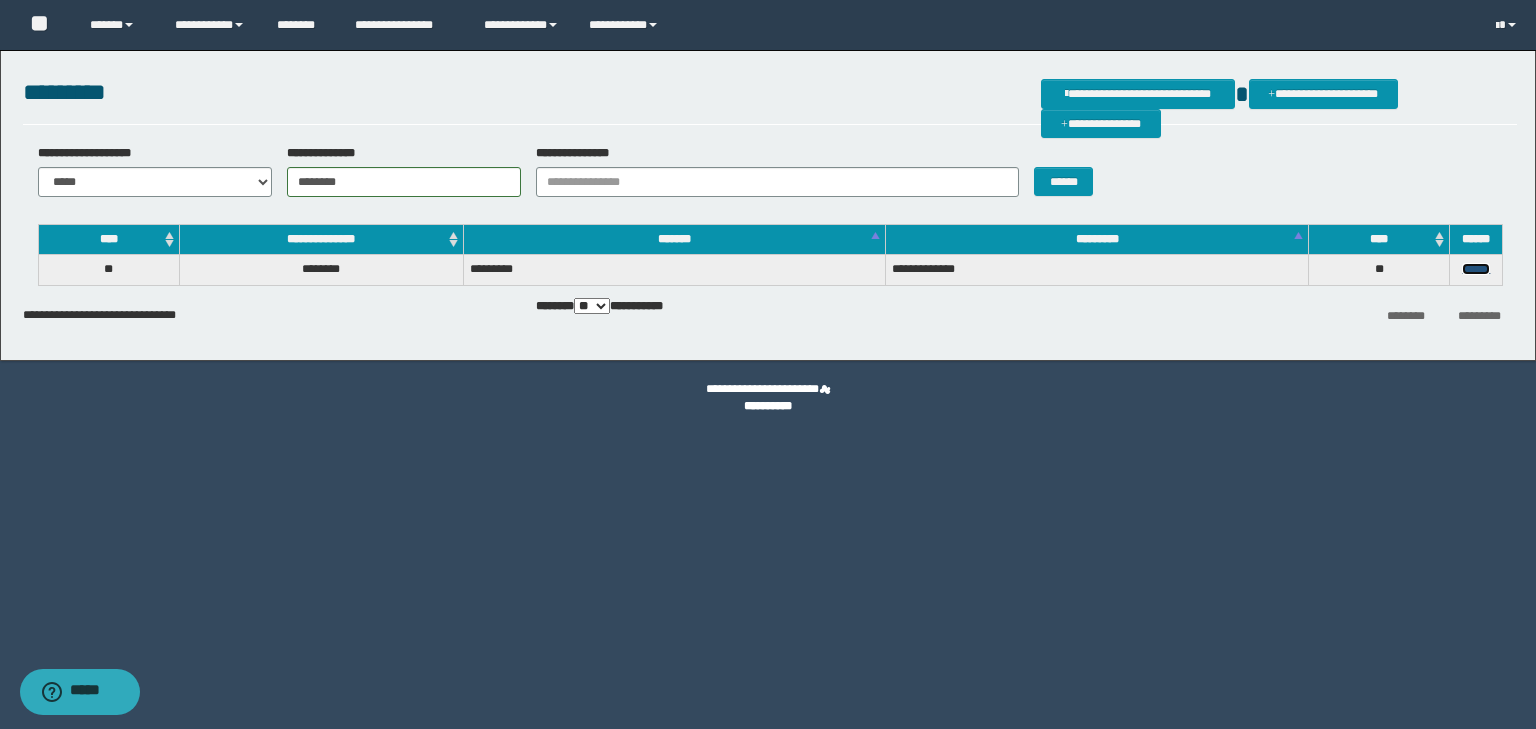 click on "******" at bounding box center (1476, 269) 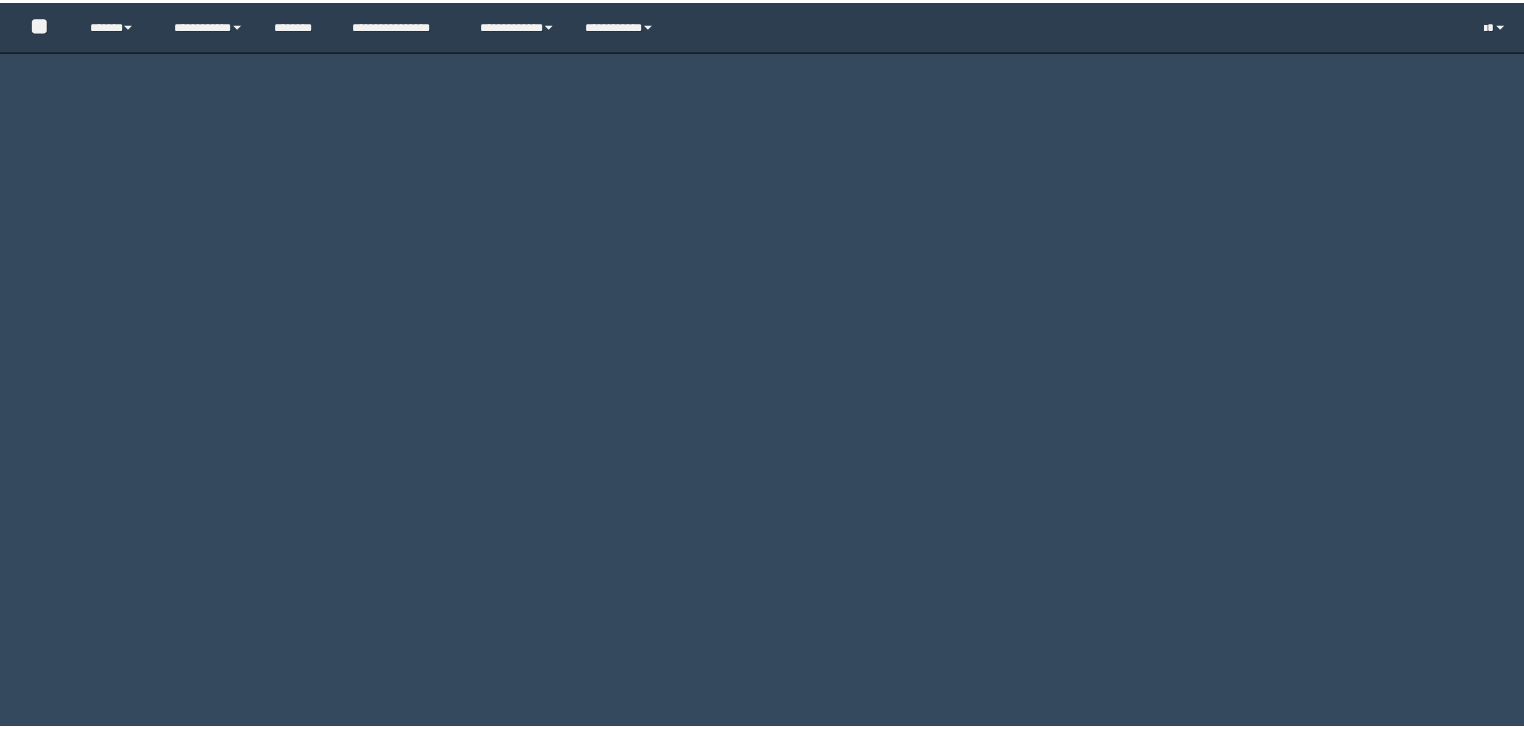 scroll, scrollTop: 0, scrollLeft: 0, axis: both 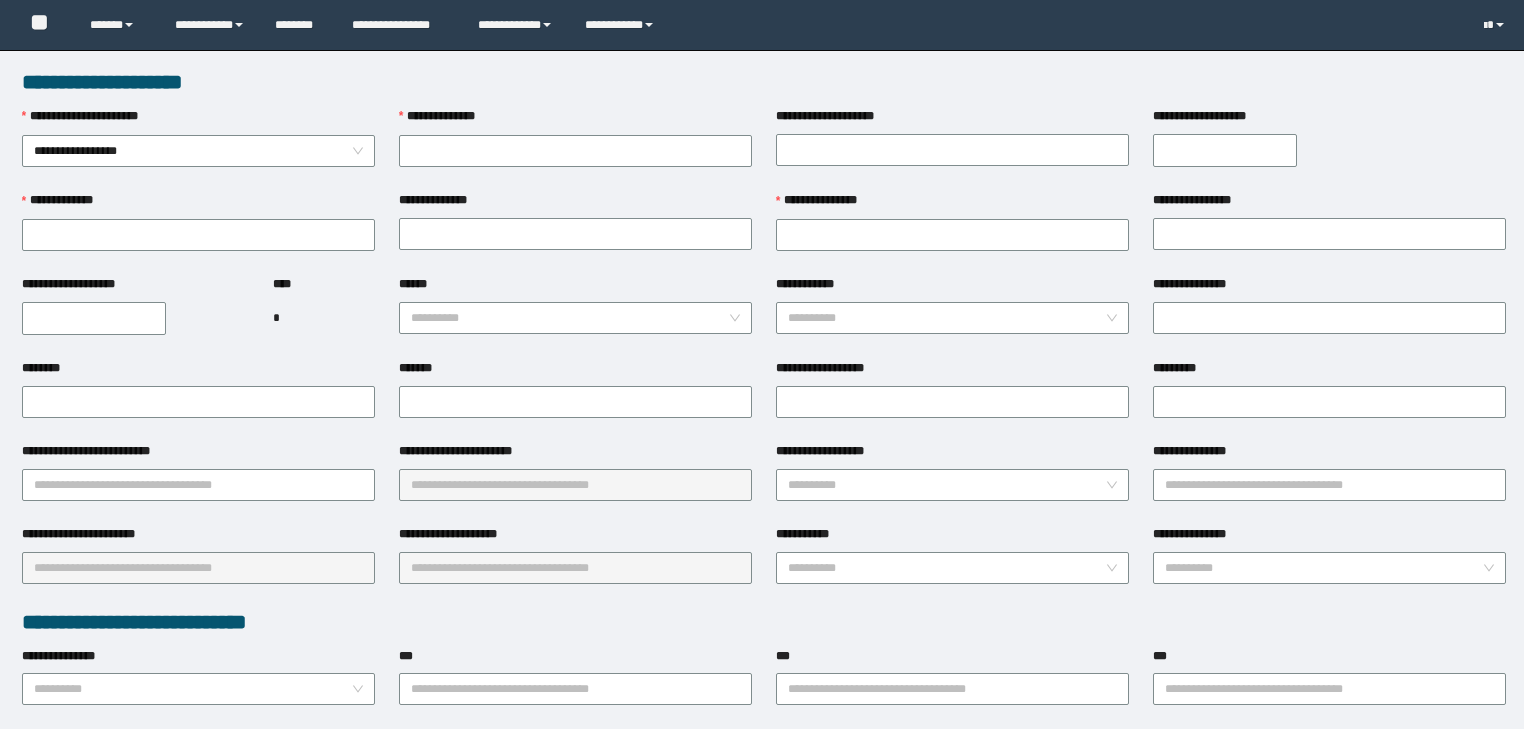 type on "********" 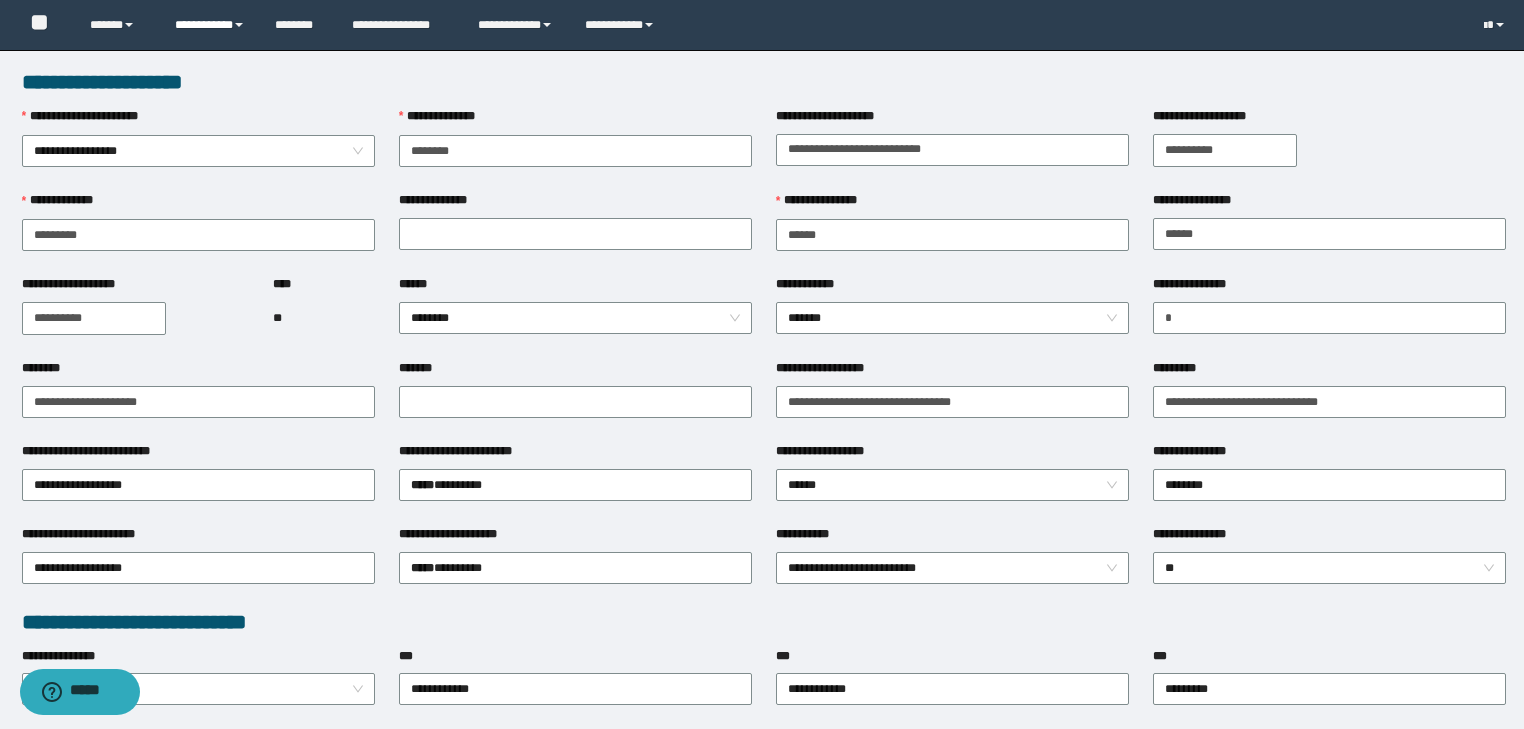 click on "**********" at bounding box center (210, 25) 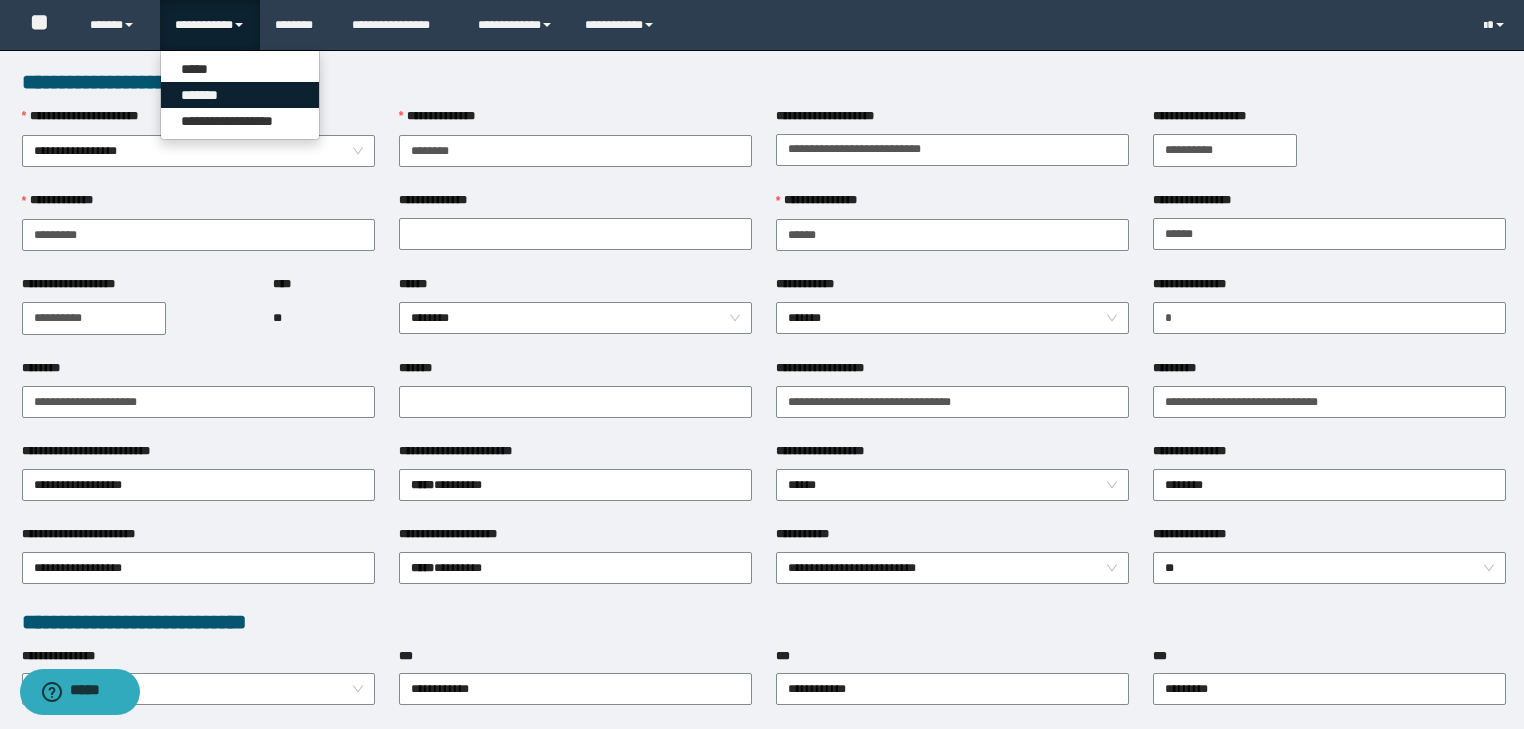 click on "*******" at bounding box center (240, 95) 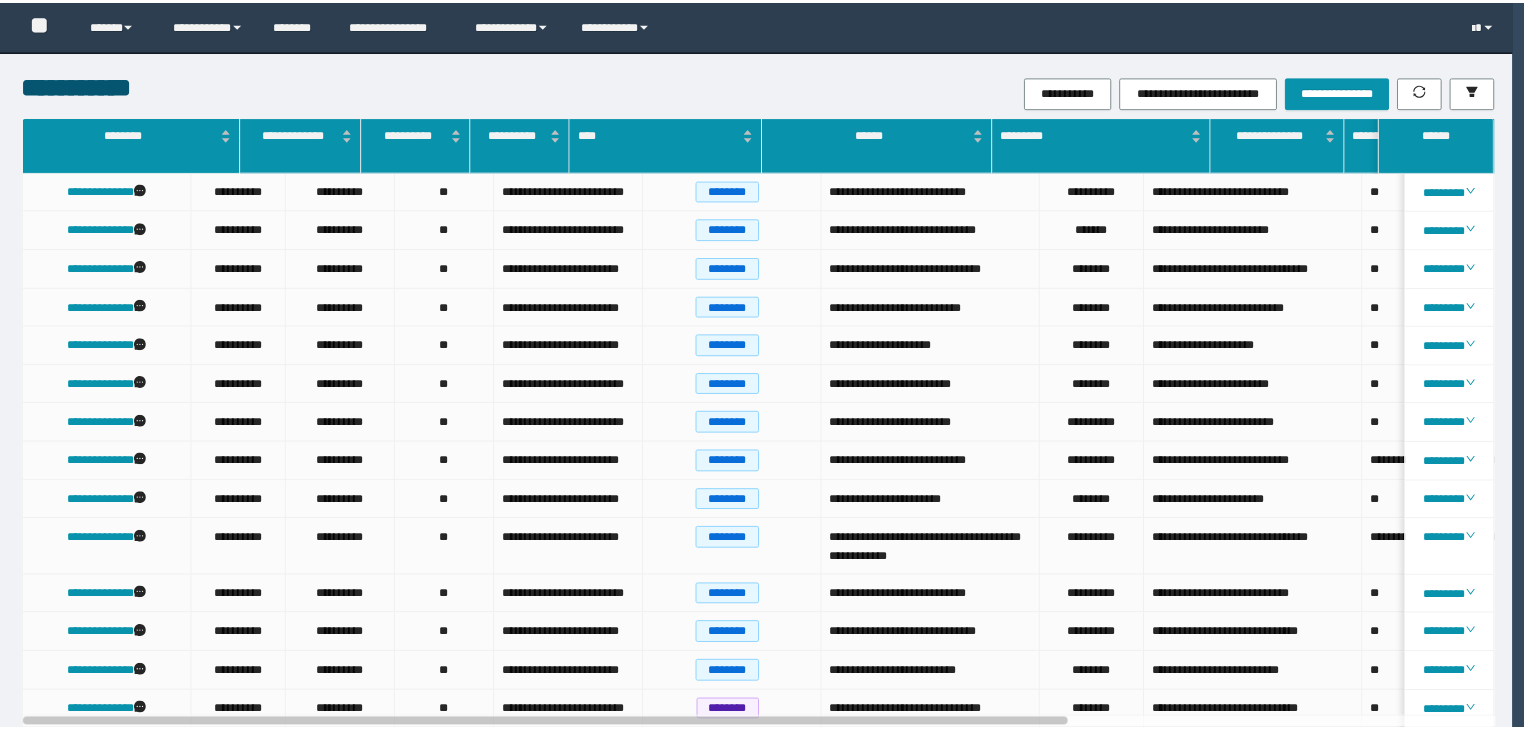 scroll, scrollTop: 0, scrollLeft: 0, axis: both 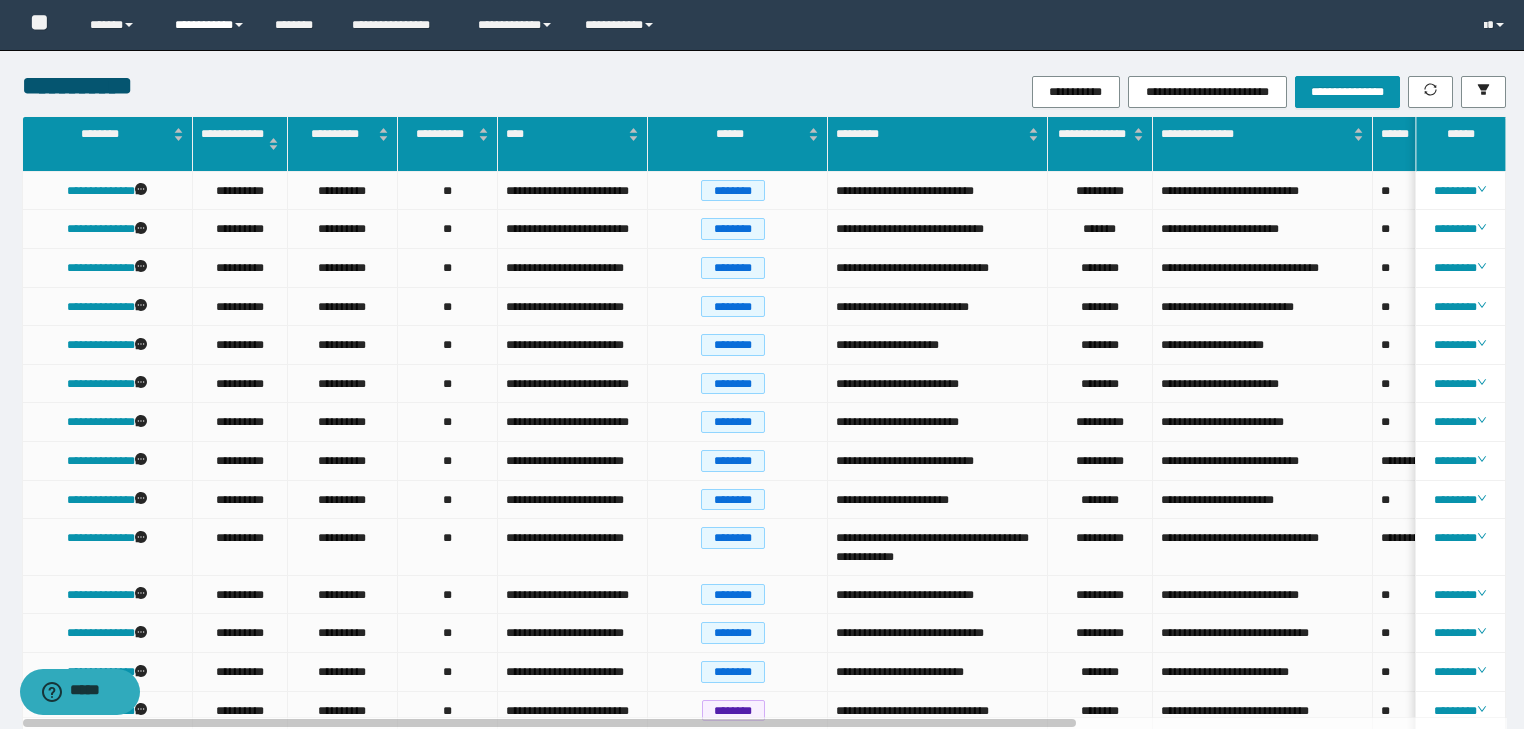 click on "**********" at bounding box center (210, 25) 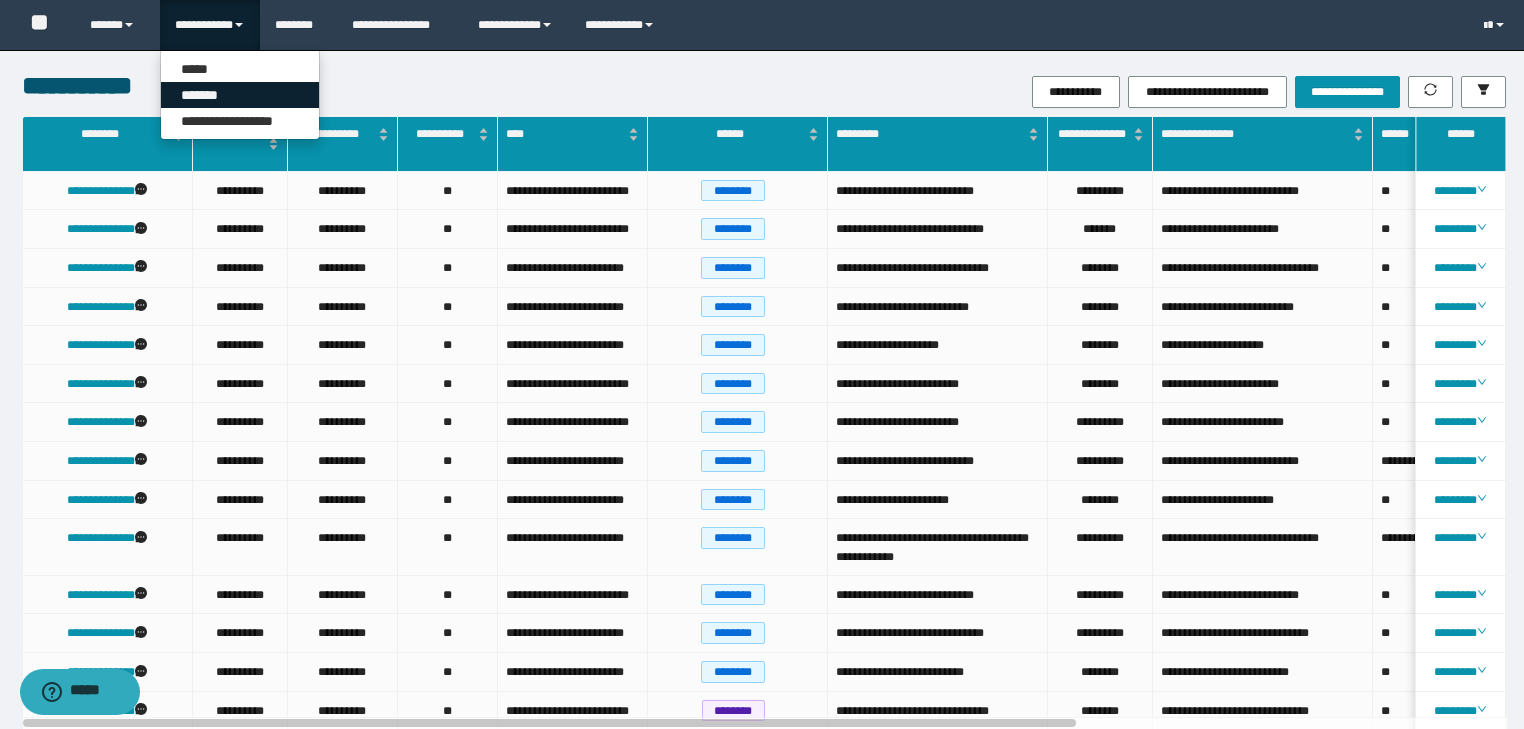 click on "*******" at bounding box center (240, 95) 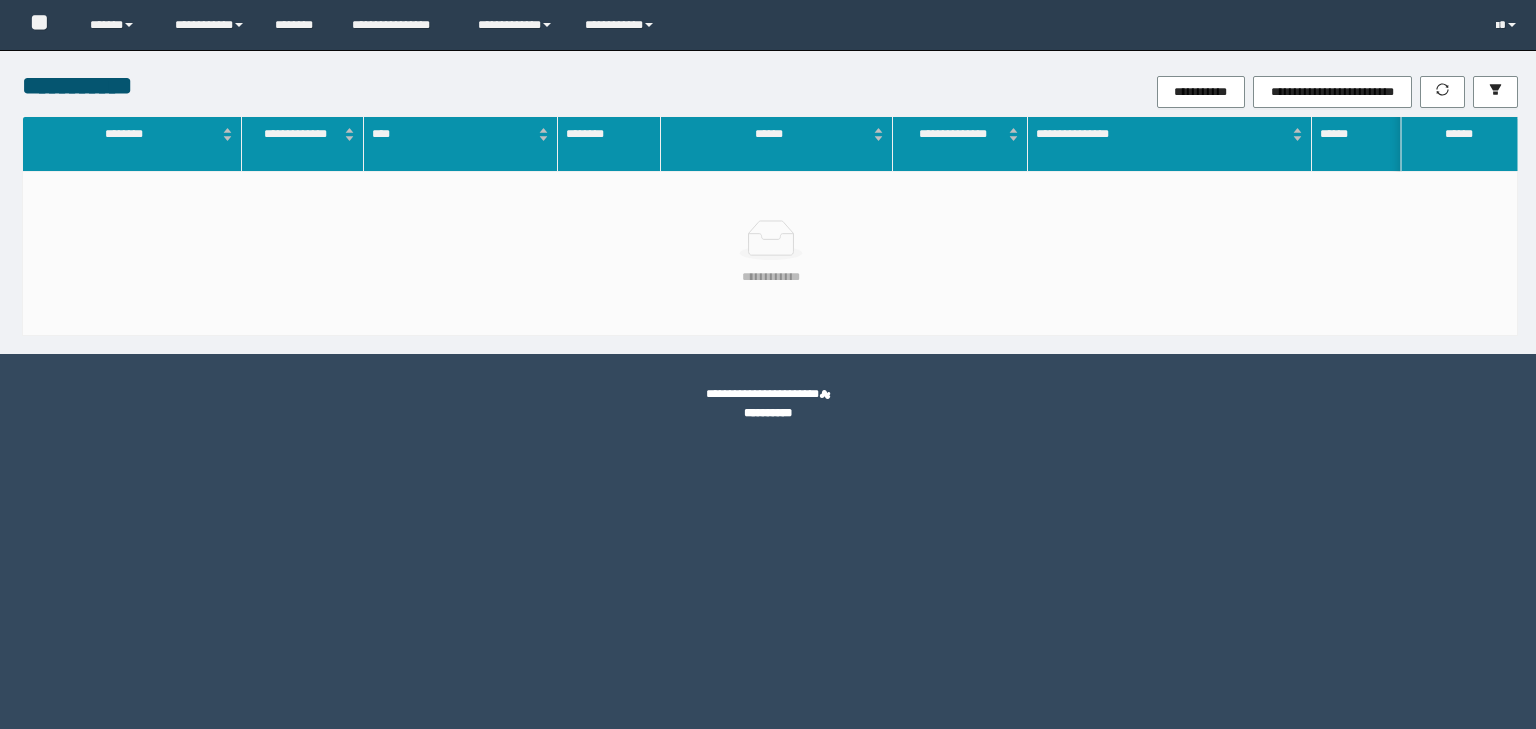 scroll, scrollTop: 0, scrollLeft: 0, axis: both 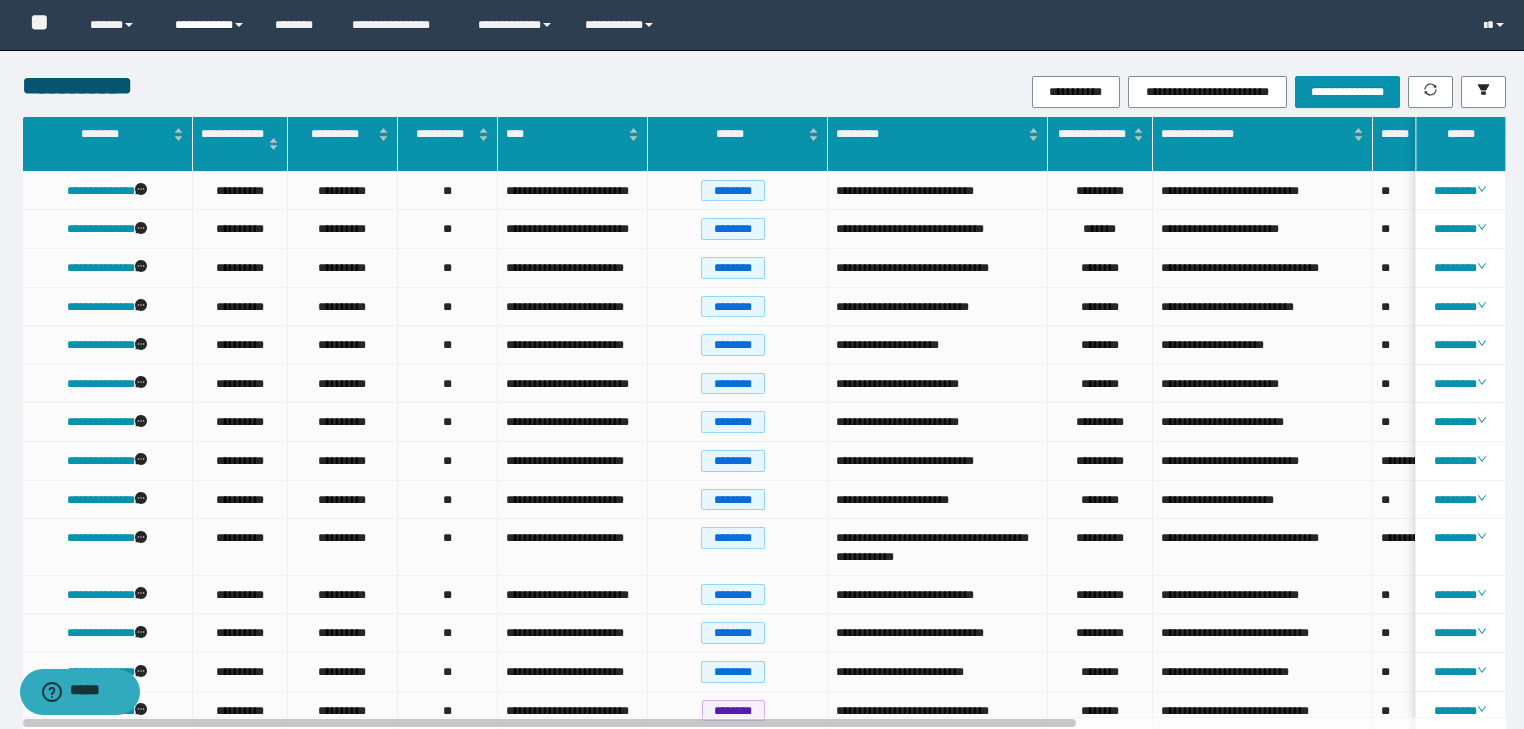 click on "**********" at bounding box center (210, 25) 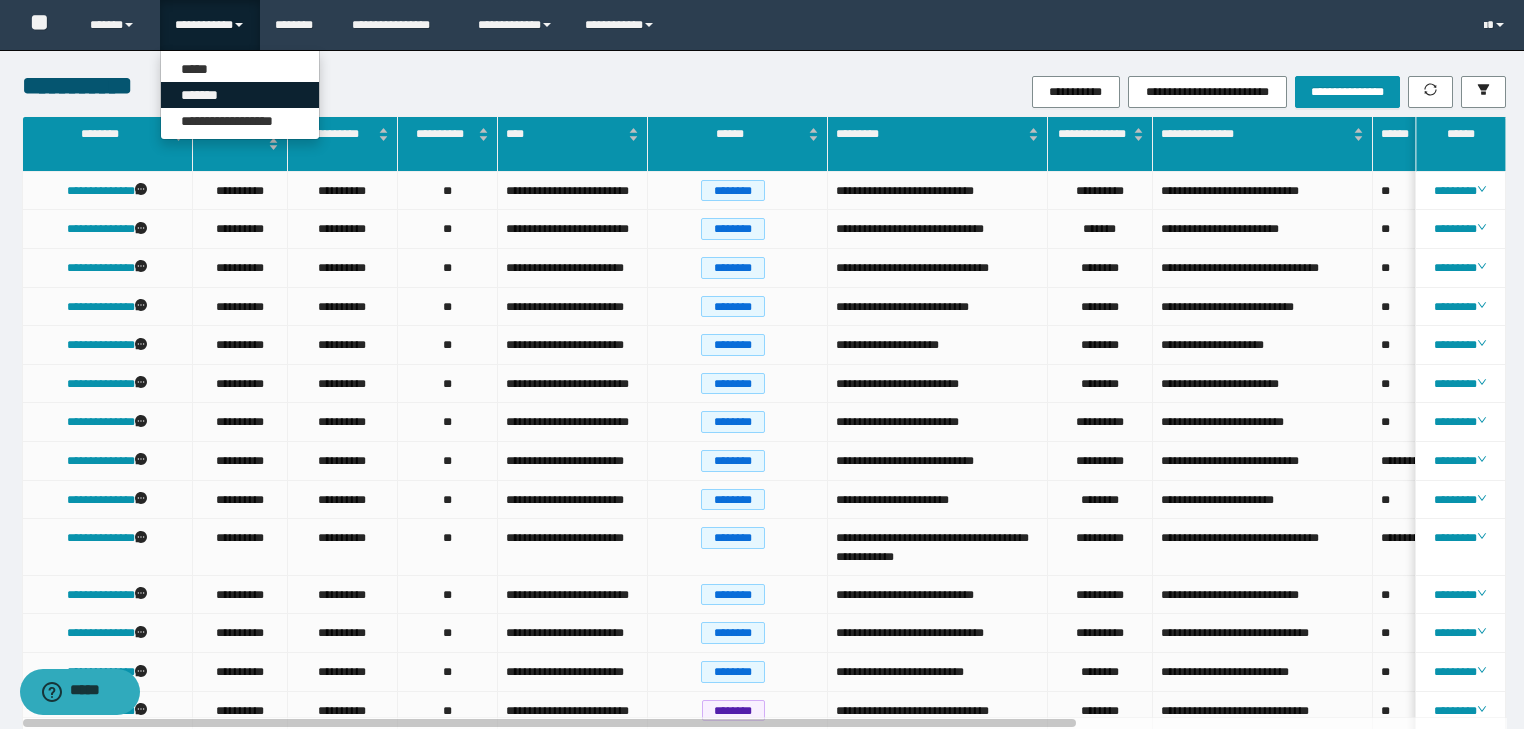 click on "*******" at bounding box center [240, 95] 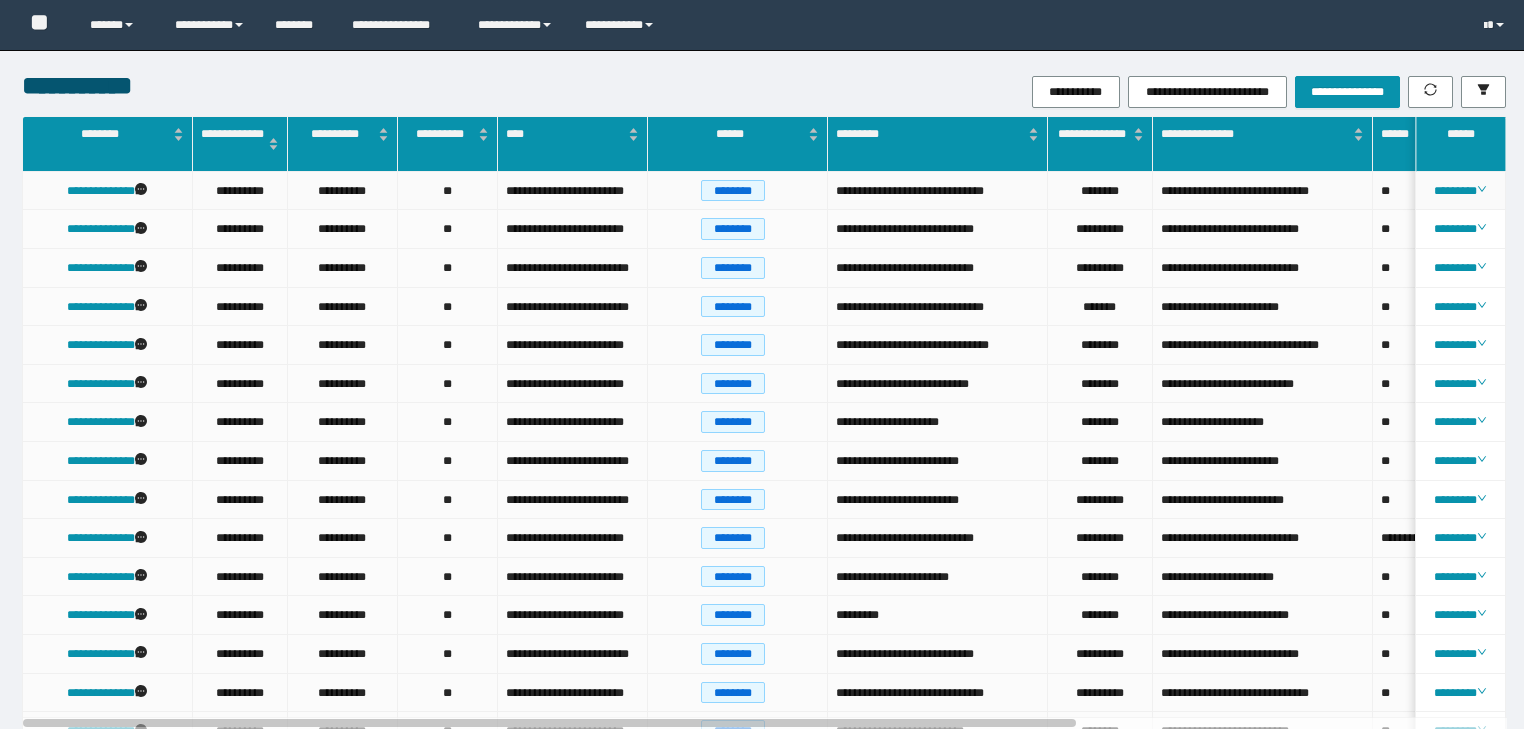 scroll, scrollTop: 0, scrollLeft: 0, axis: both 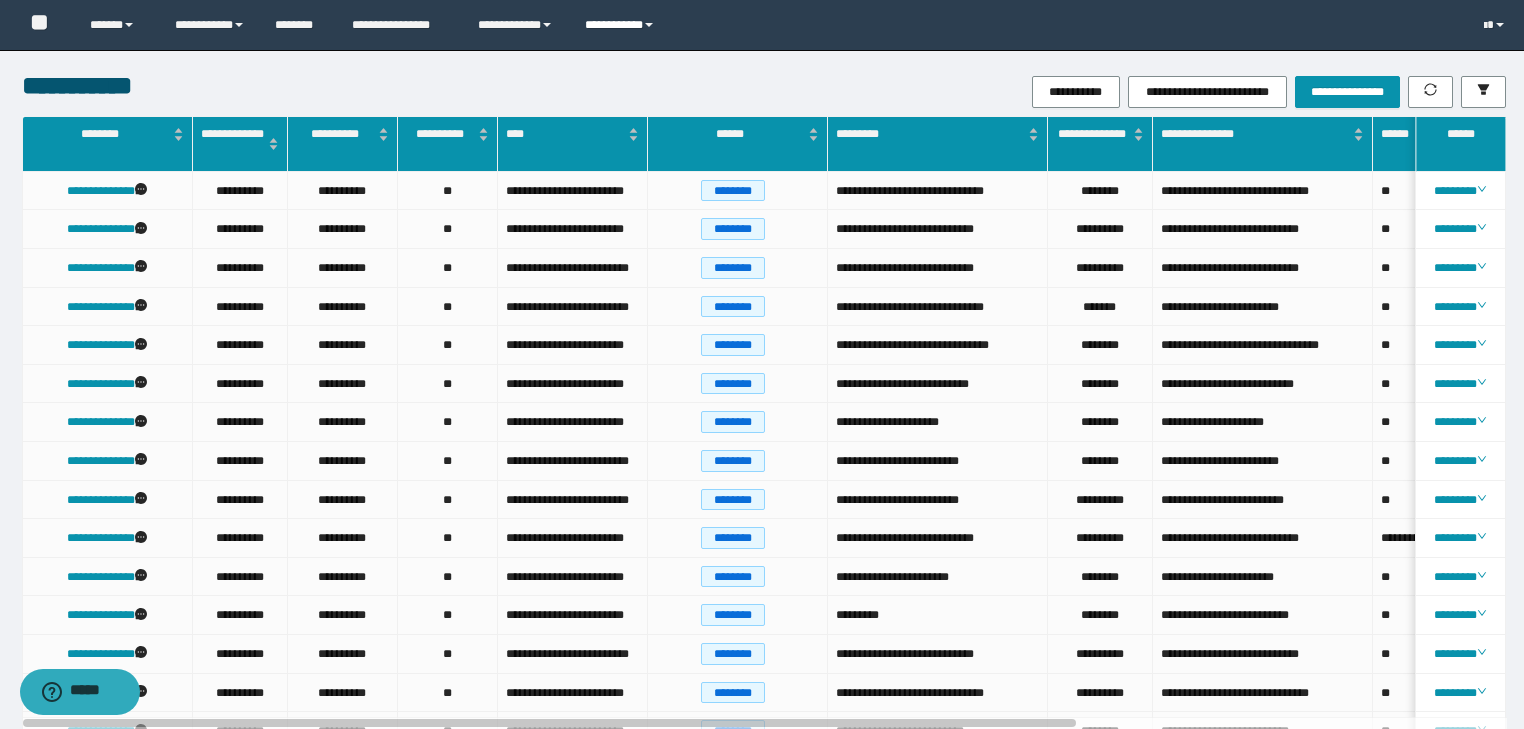 click on "**********" at bounding box center (622, 25) 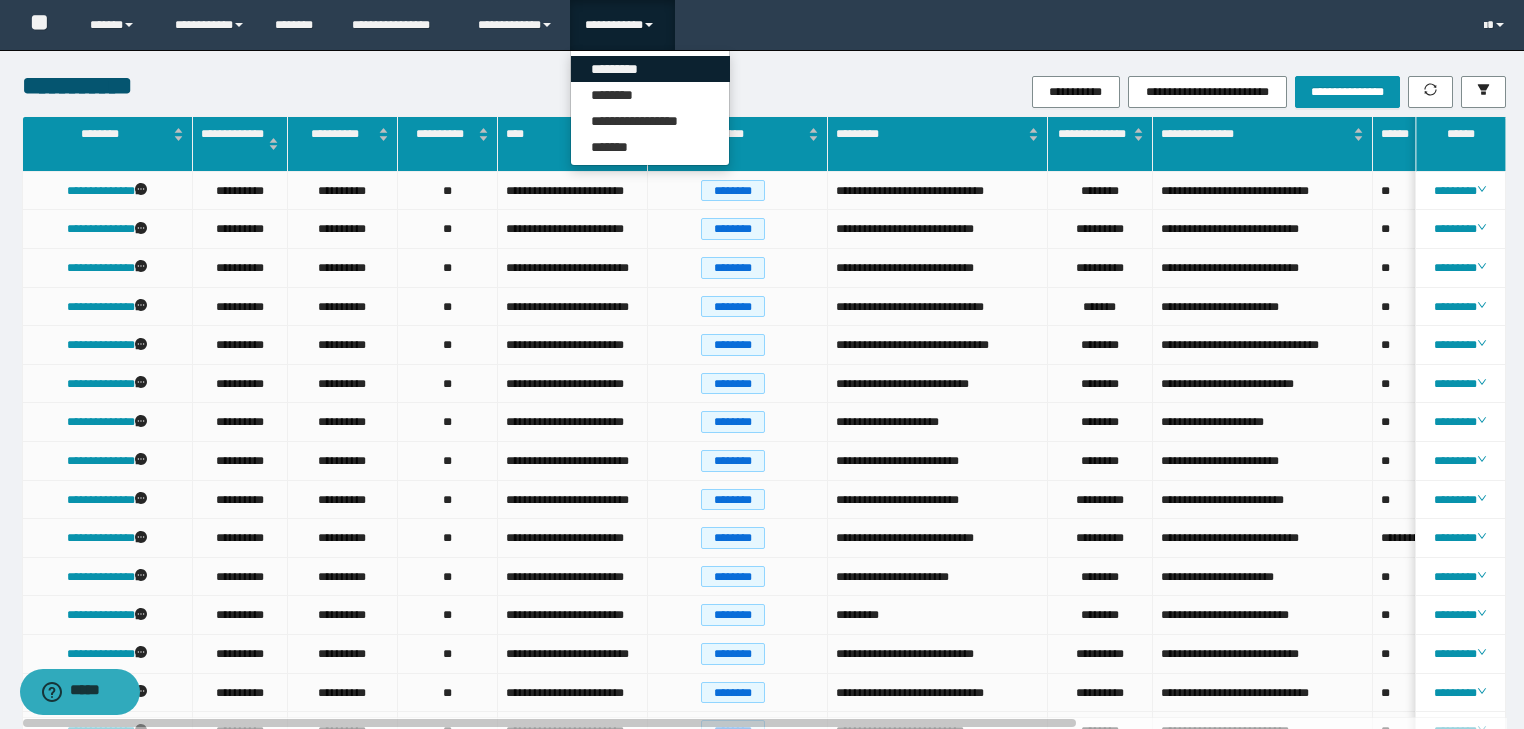 click on "*********" at bounding box center (650, 69) 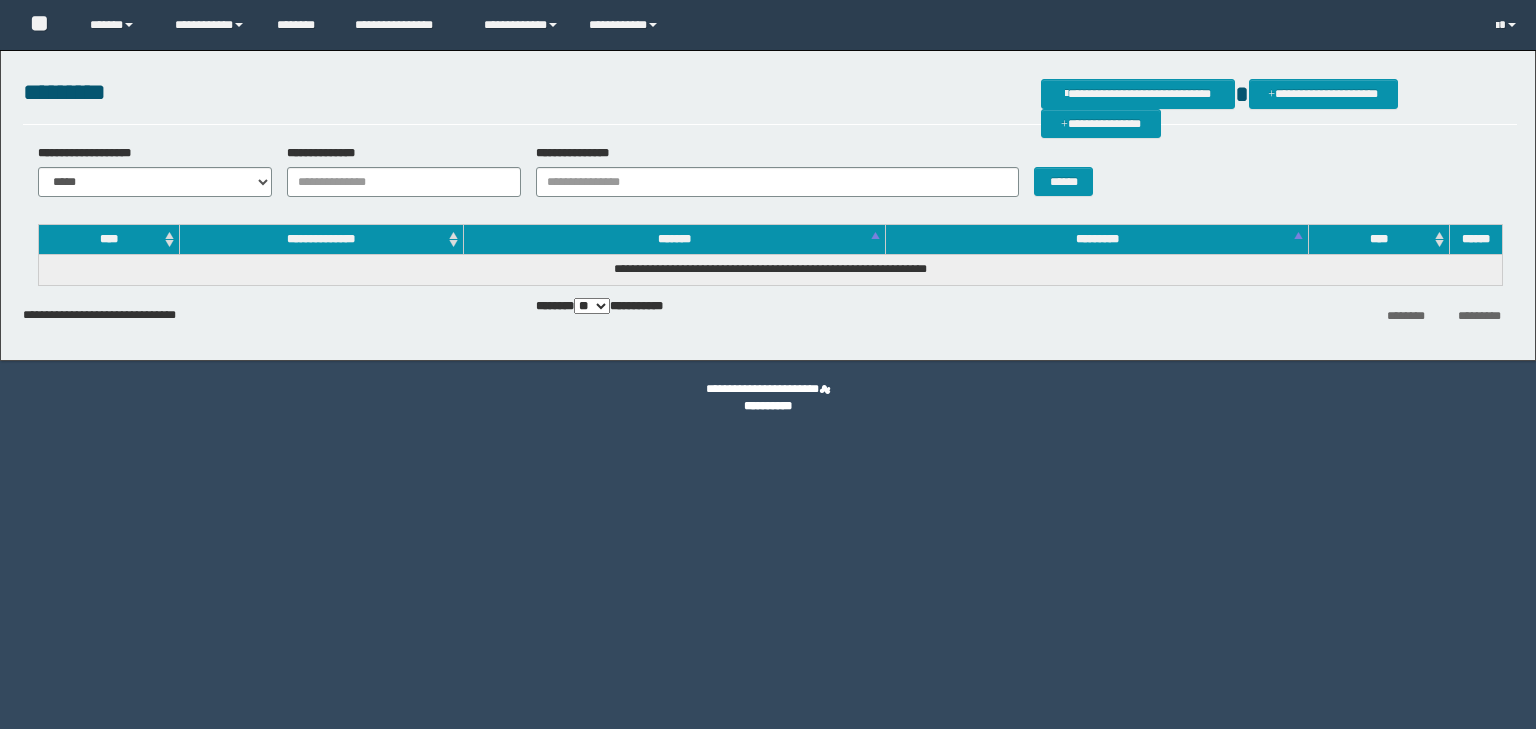 scroll, scrollTop: 0, scrollLeft: 0, axis: both 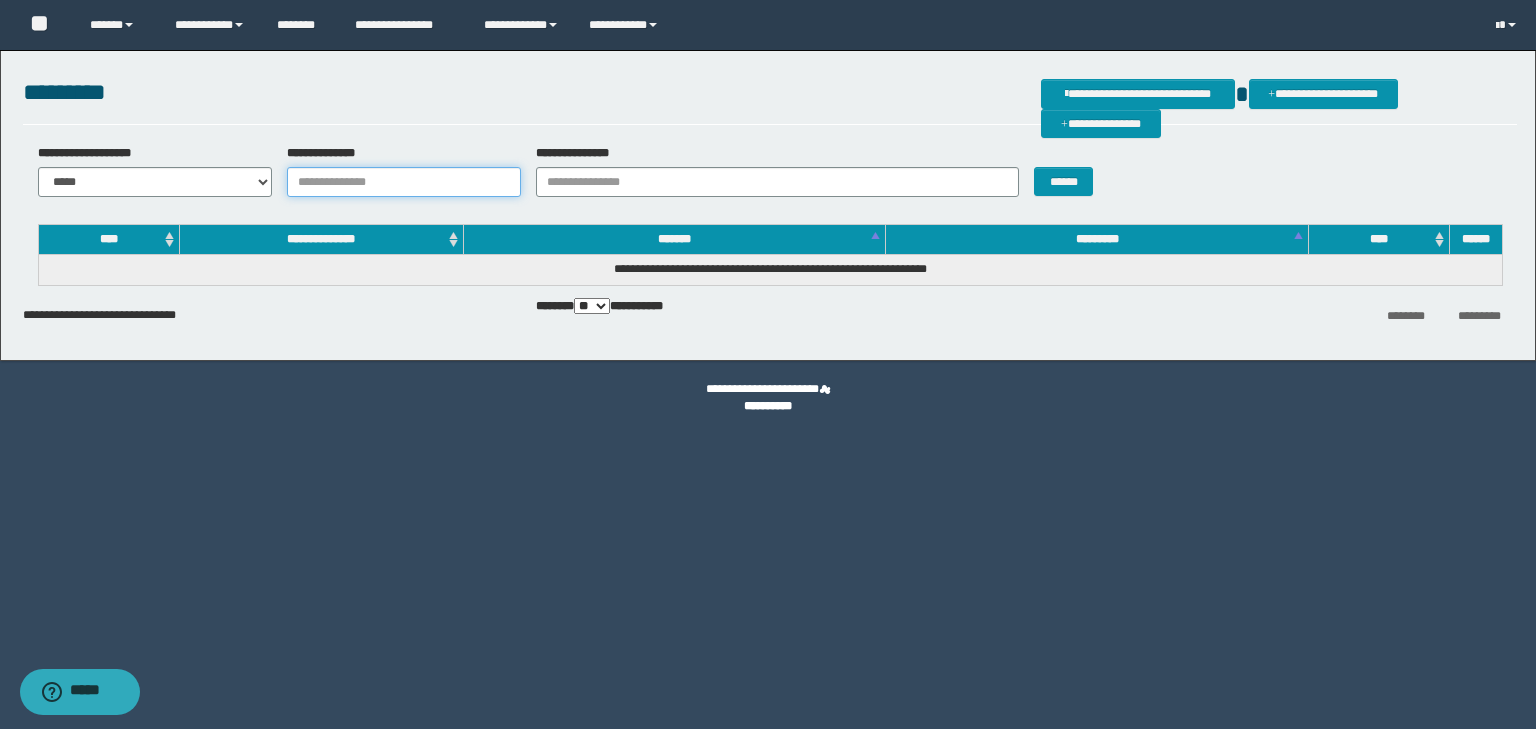click on "**********" at bounding box center [404, 182] 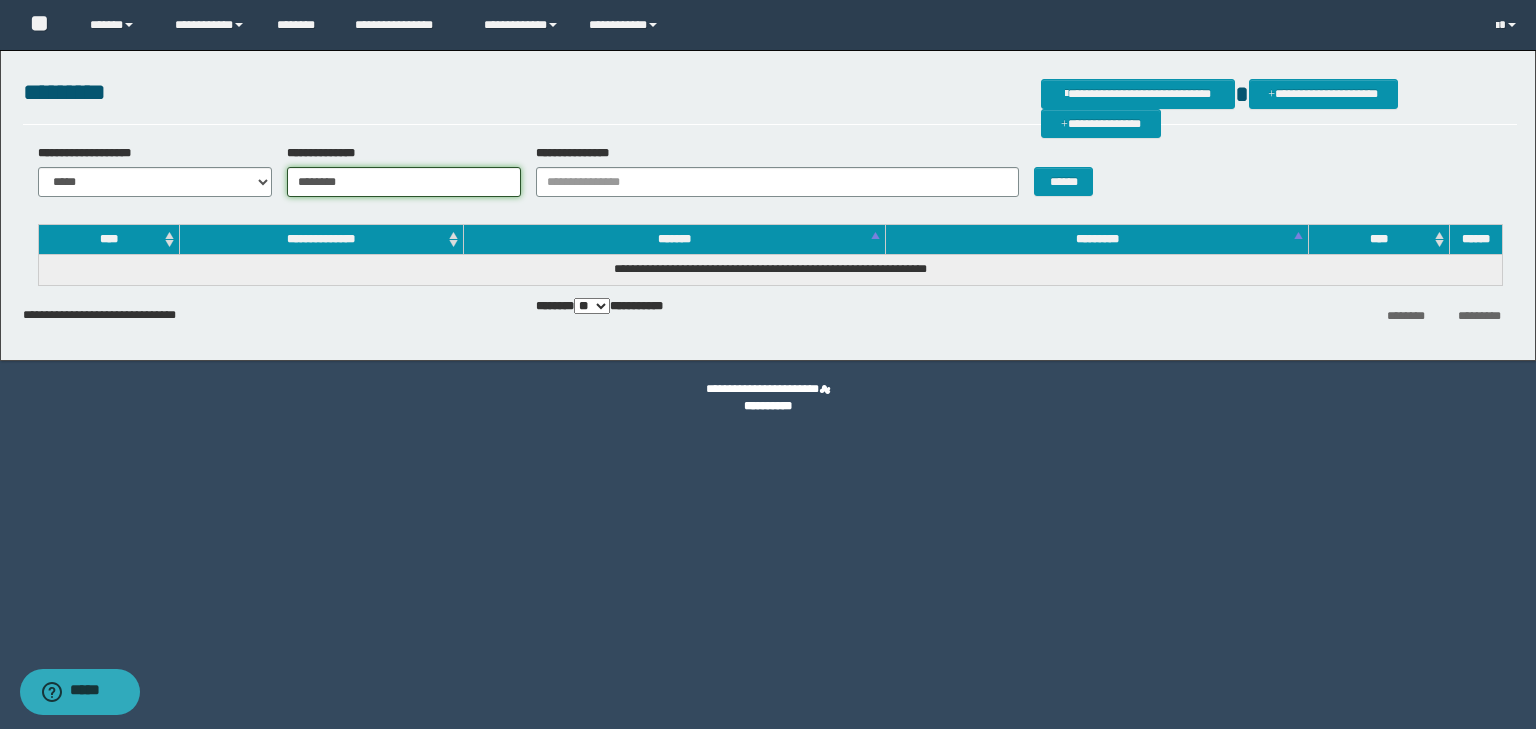 type on "********" 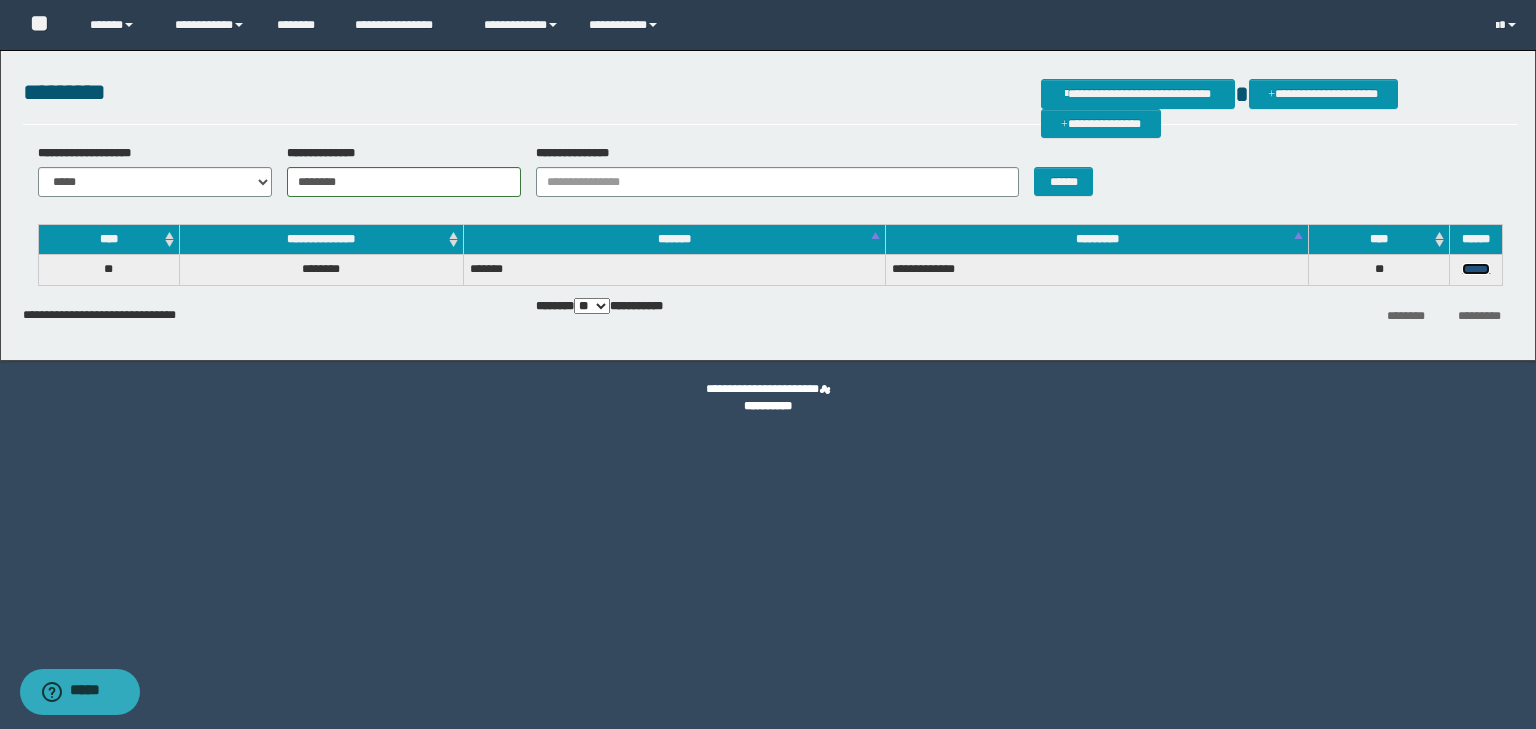 click on "******" at bounding box center [1476, 269] 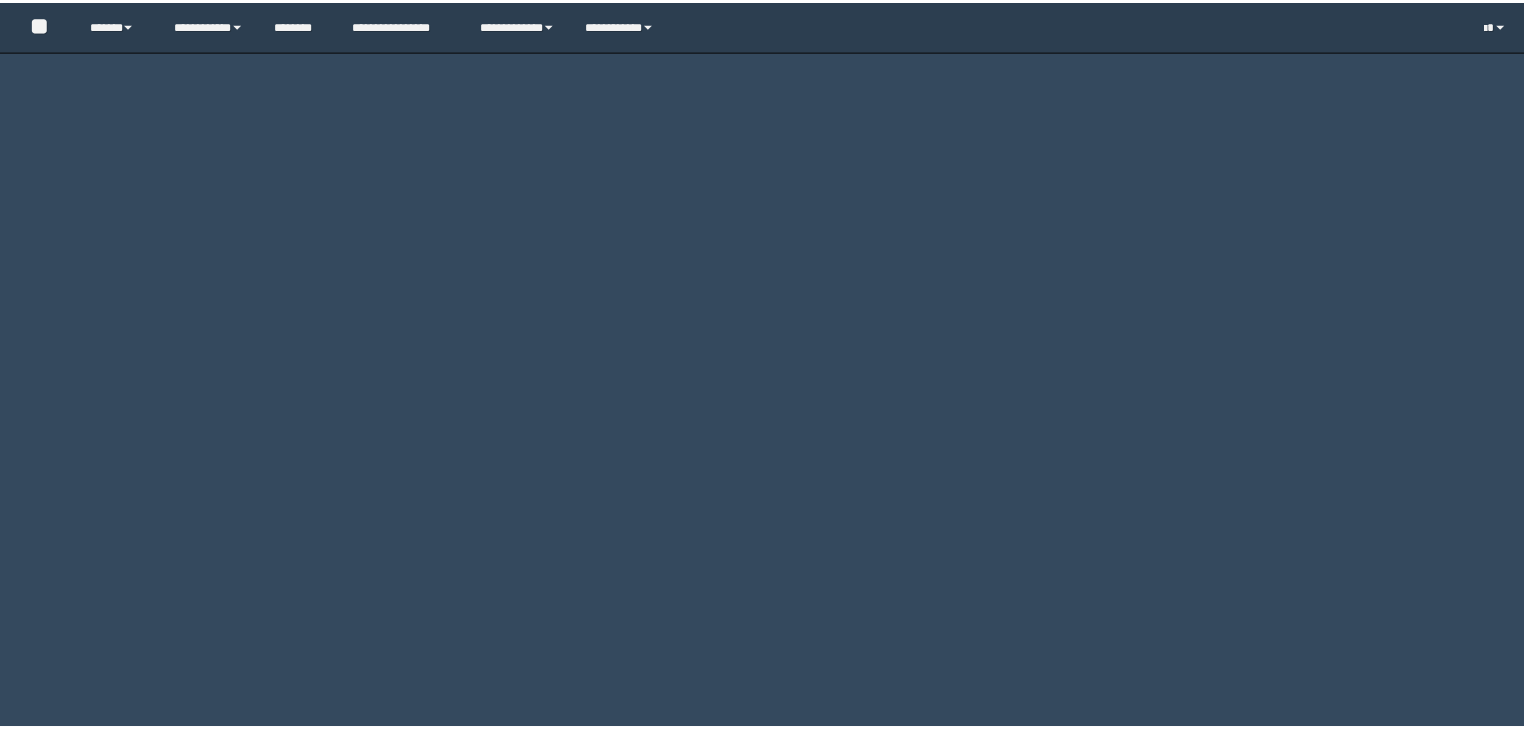 scroll, scrollTop: 0, scrollLeft: 0, axis: both 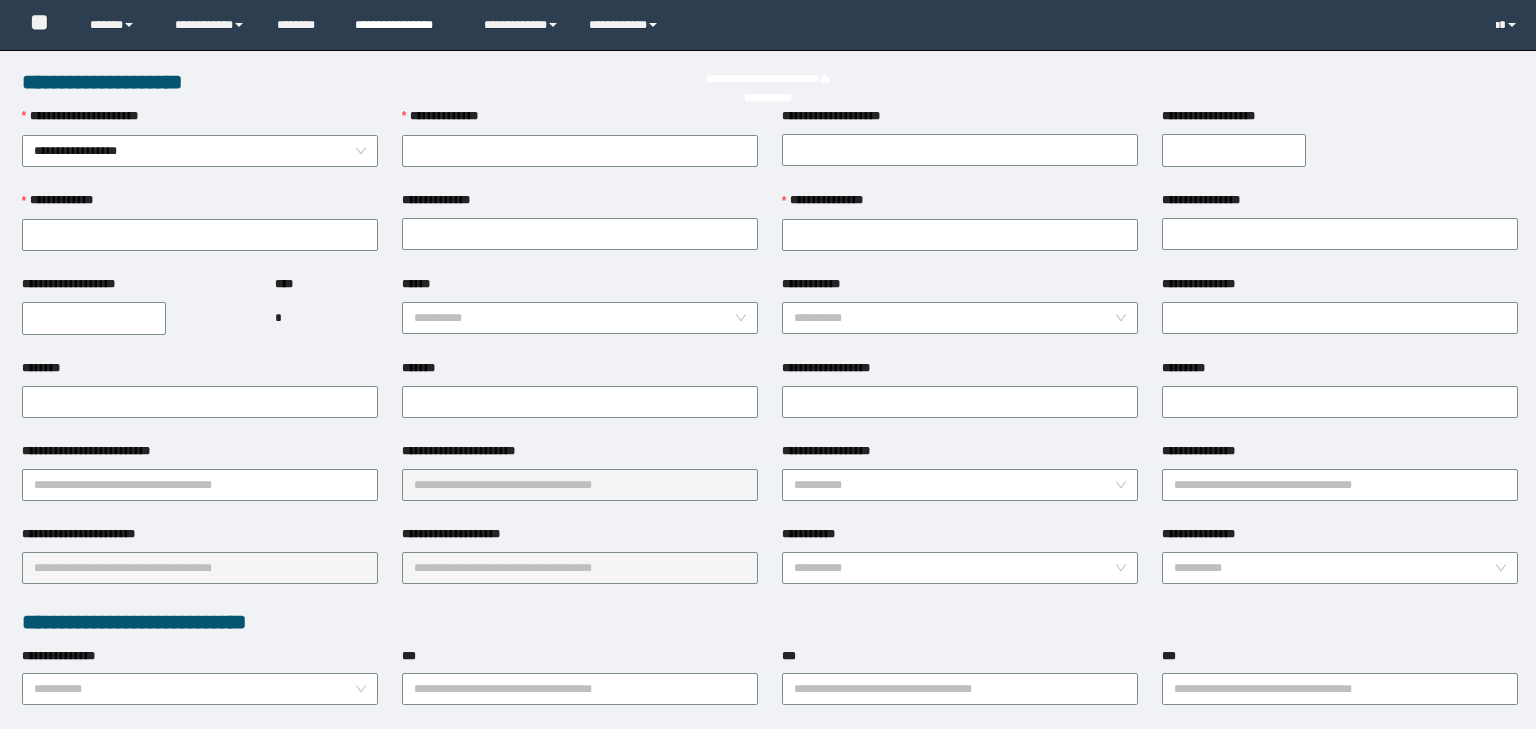 type on "********" 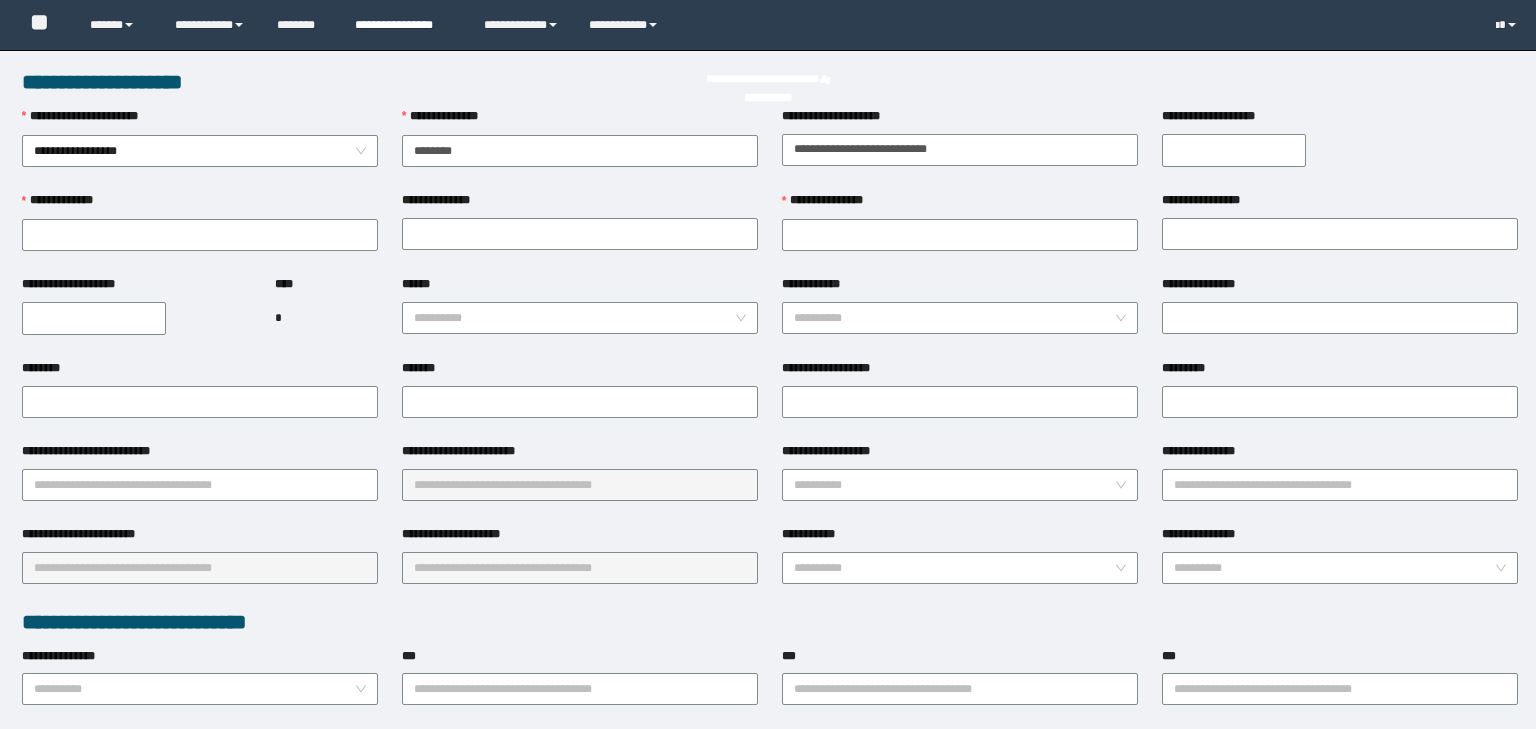 type on "**********" 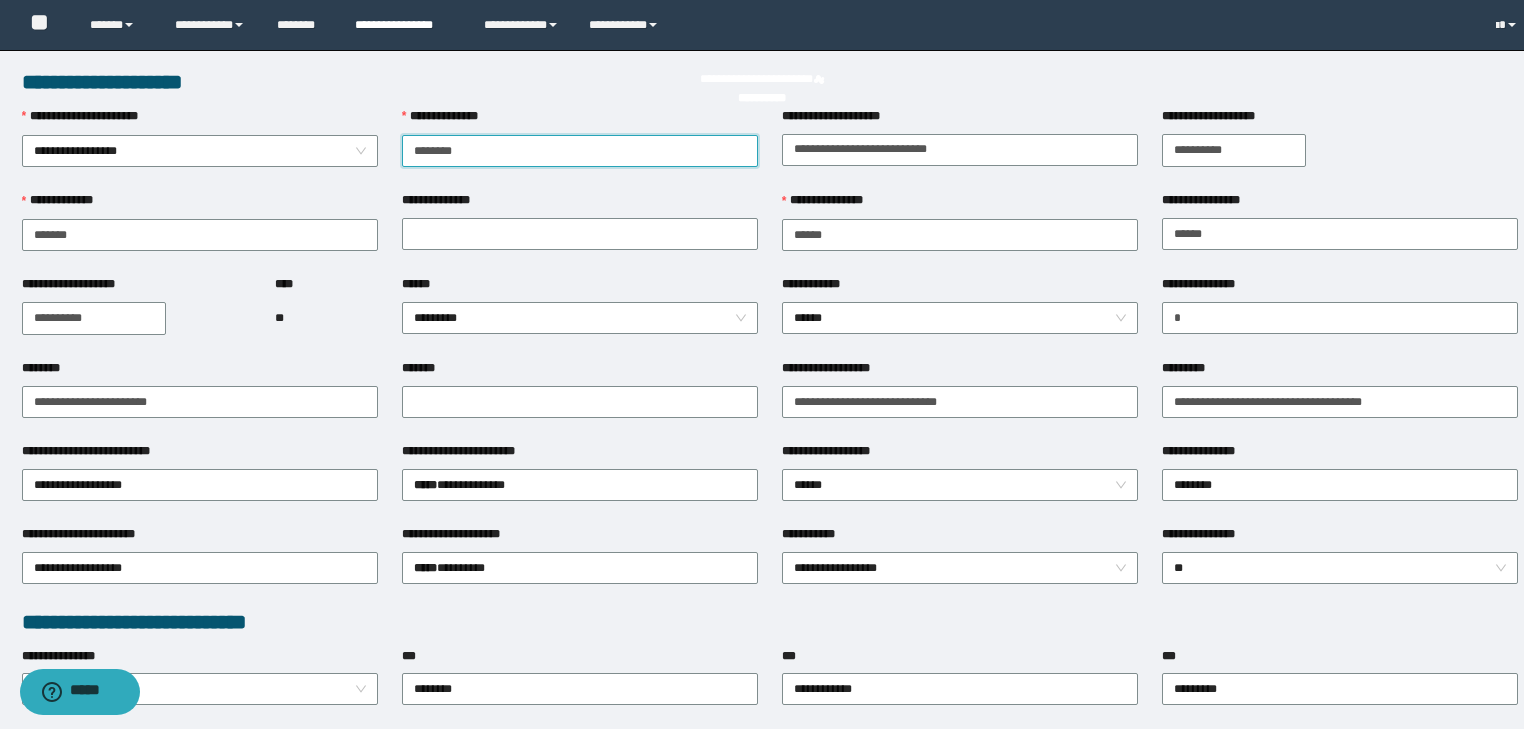 scroll, scrollTop: 0, scrollLeft: 0, axis: both 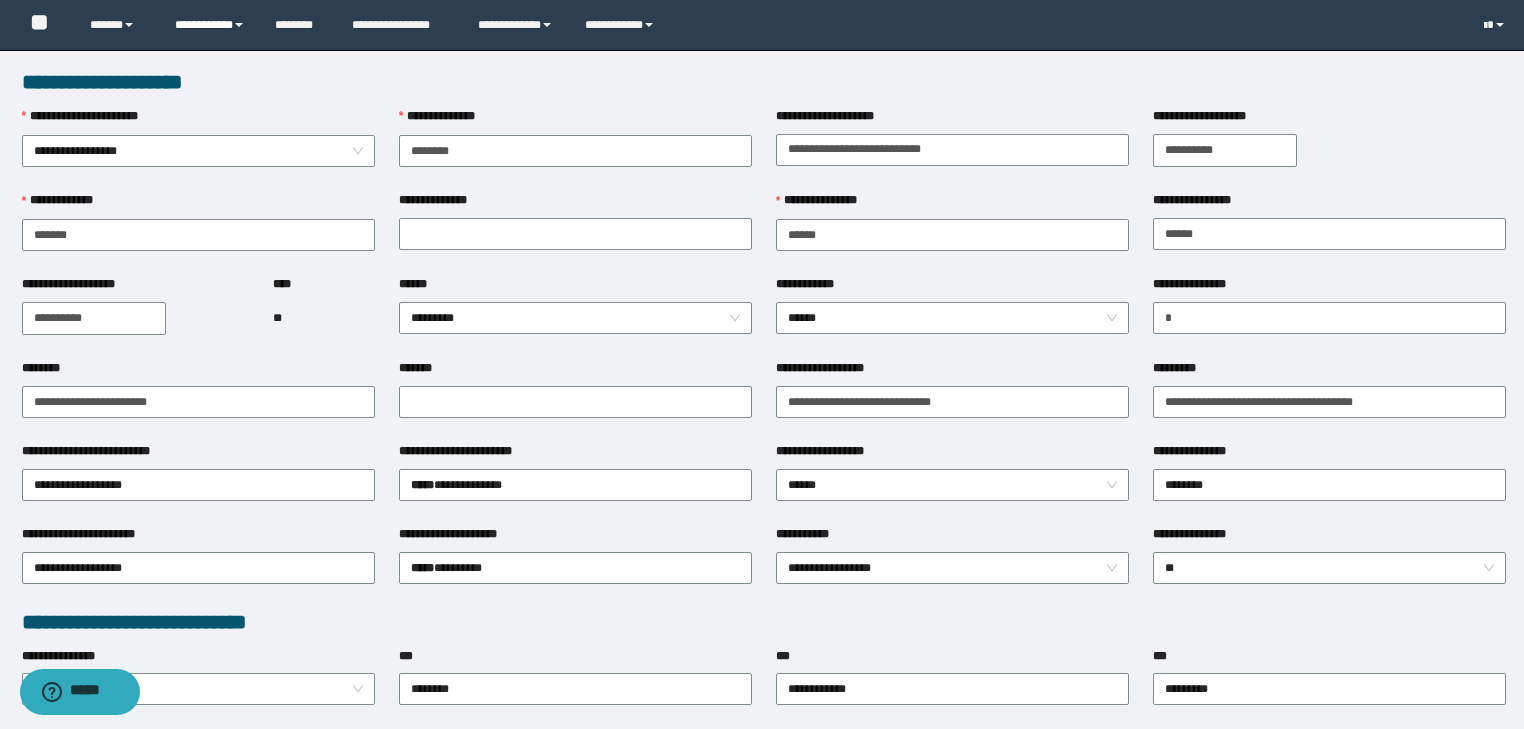 click on "**********" at bounding box center [210, 25] 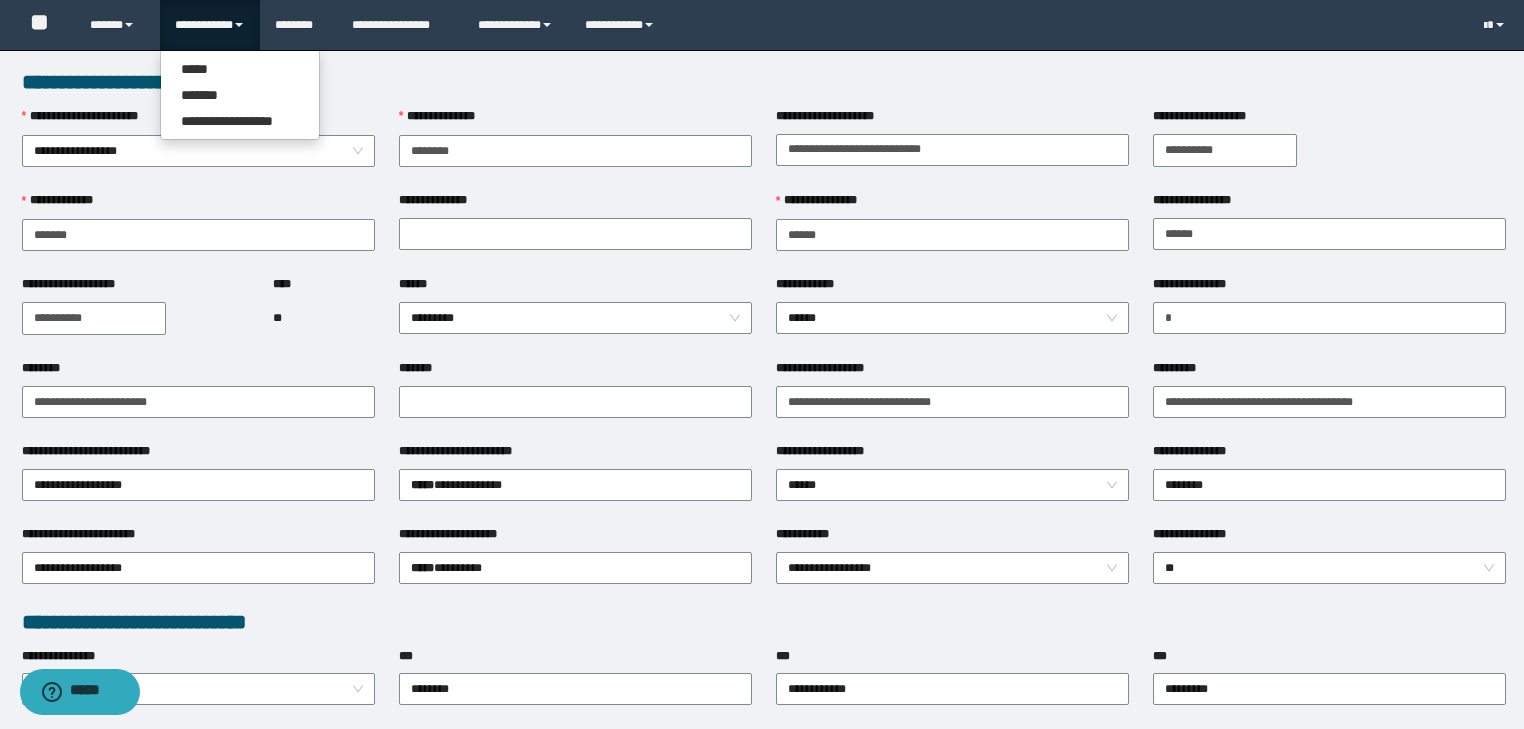 click on "**********" at bounding box center (210, 25) 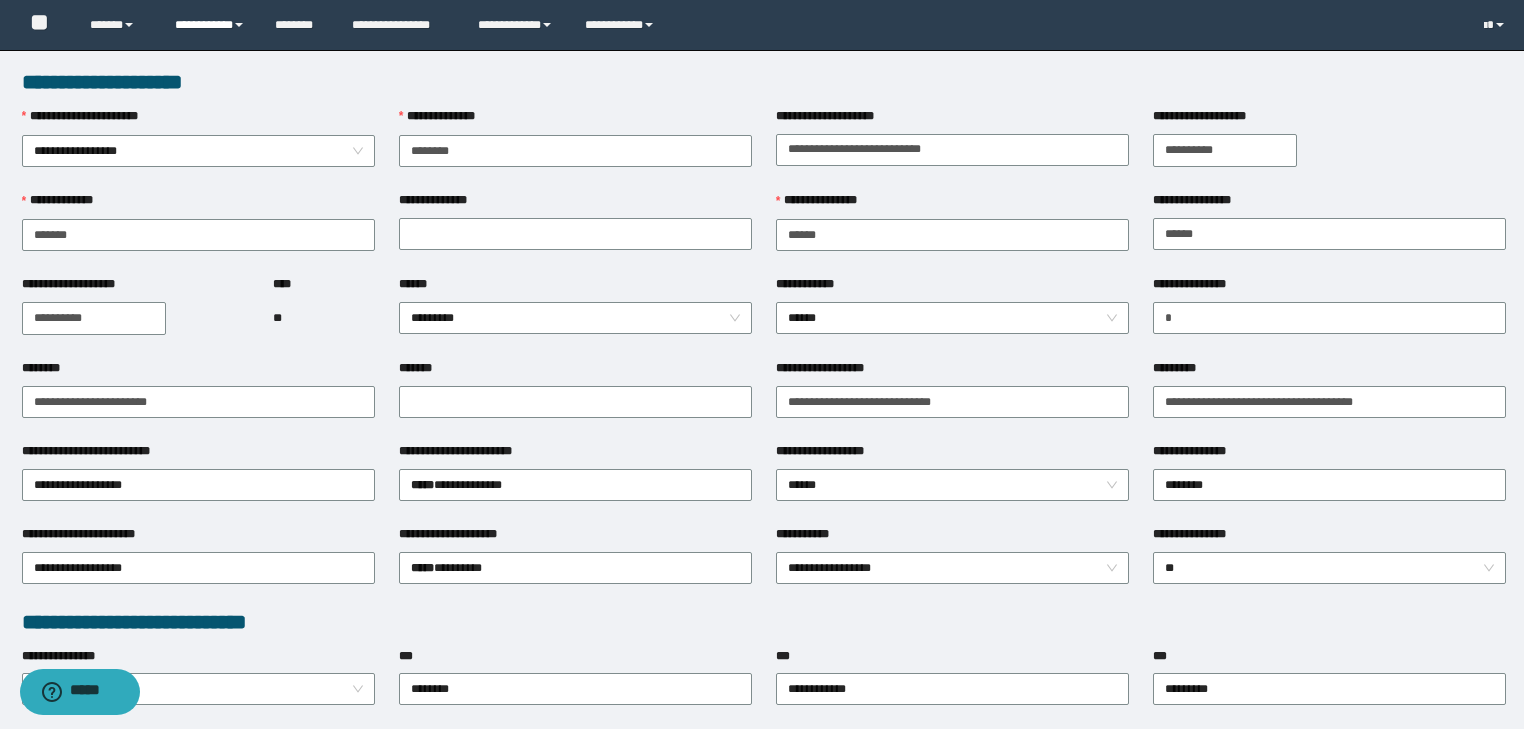 click on "**********" at bounding box center [210, 25] 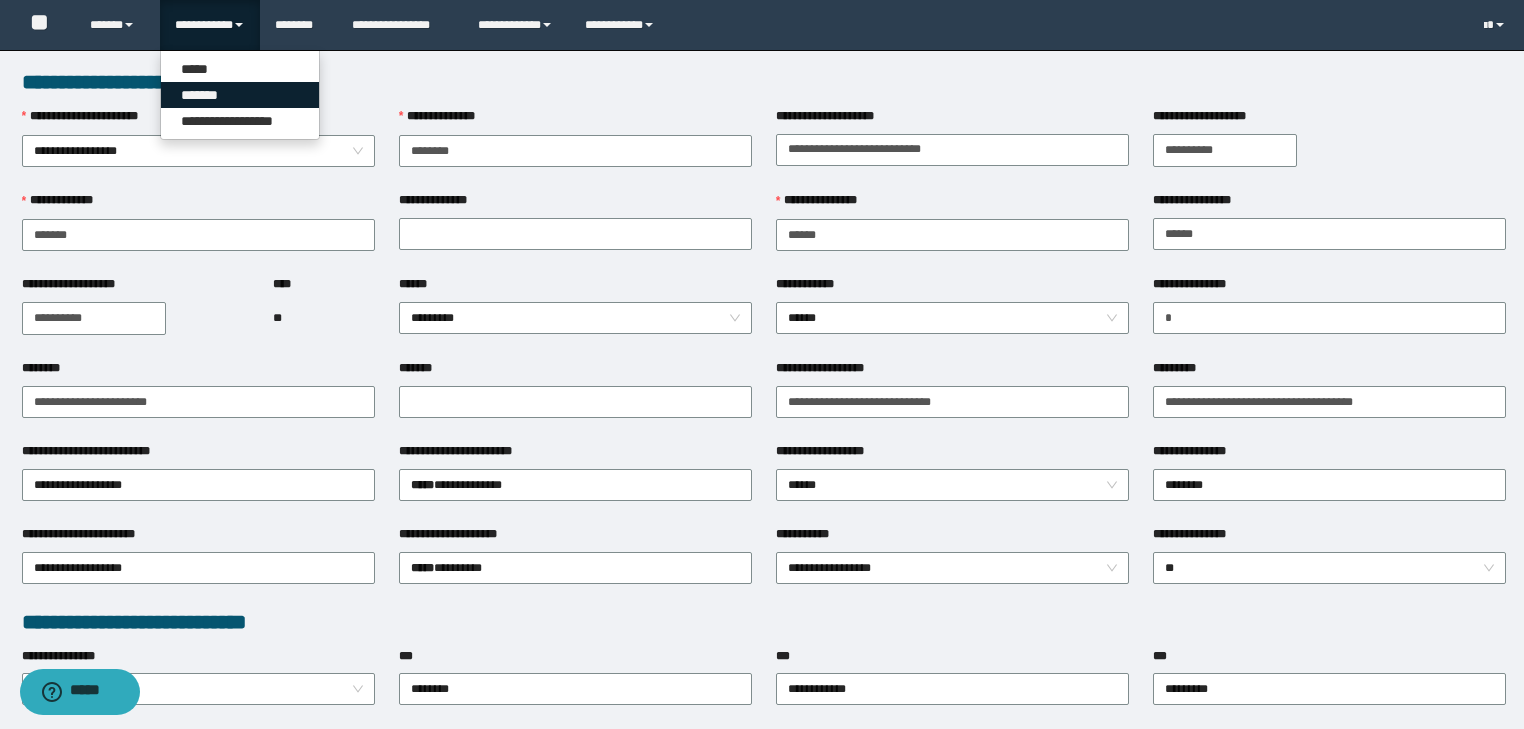 click on "*******" at bounding box center (240, 95) 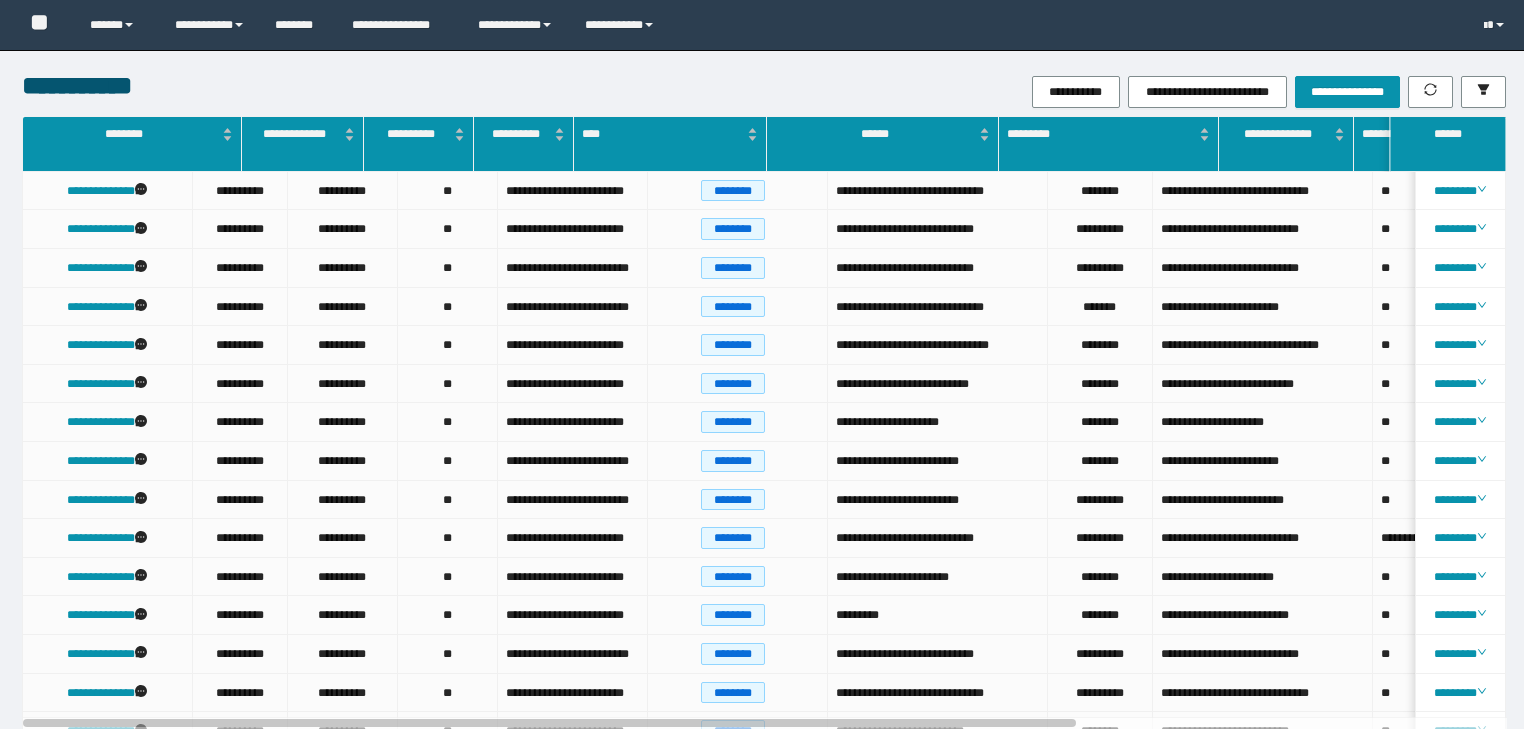 scroll, scrollTop: 0, scrollLeft: 0, axis: both 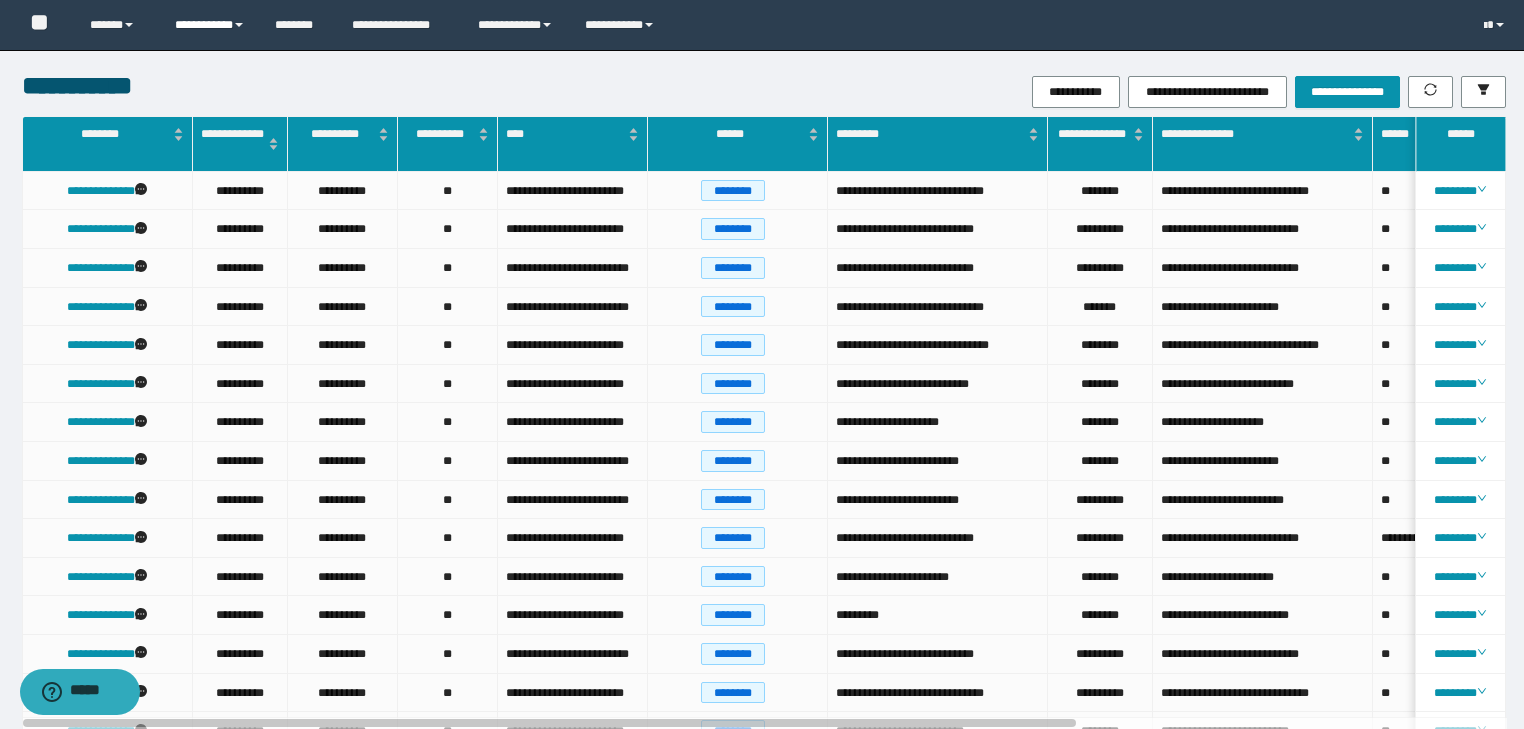 click on "**********" at bounding box center [210, 25] 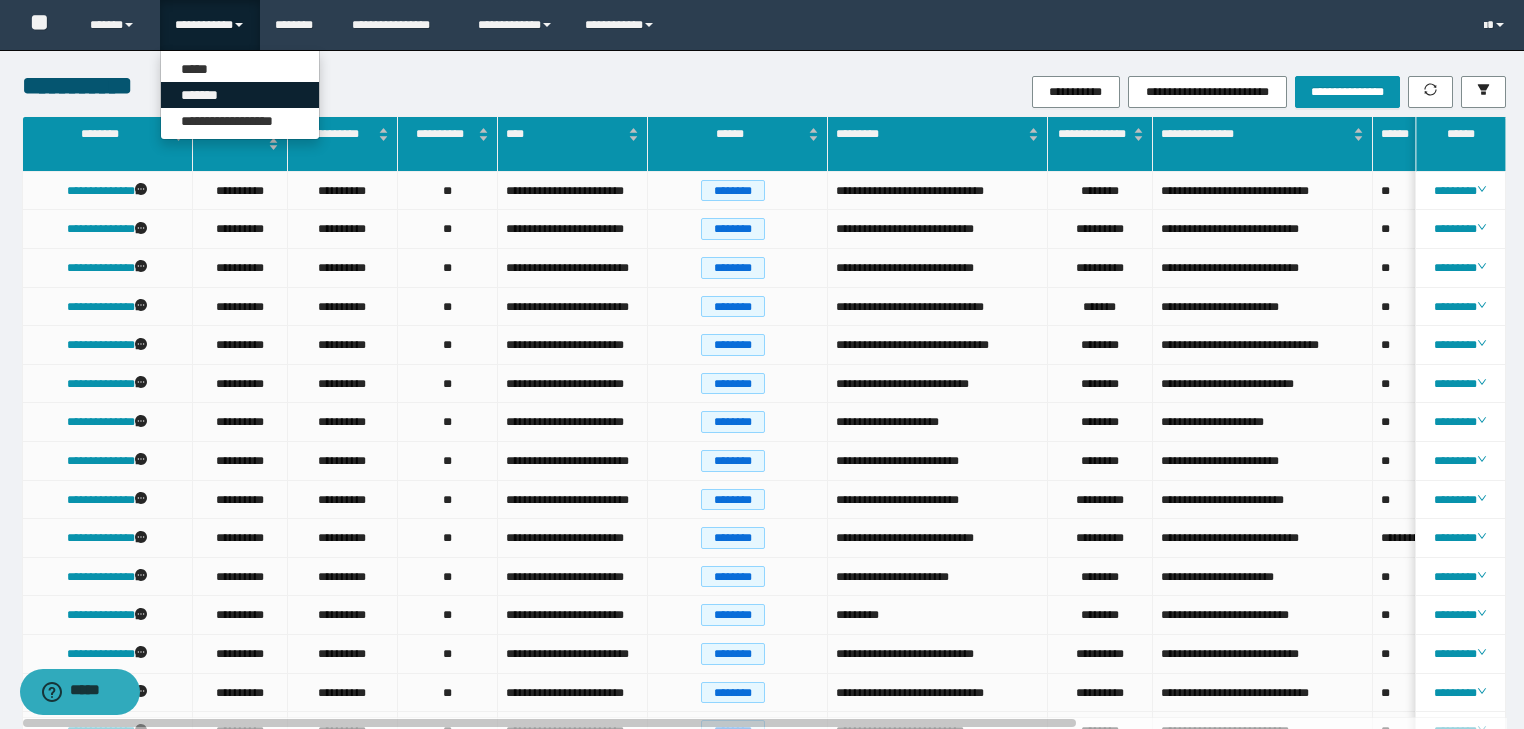 click on "*******" at bounding box center (240, 95) 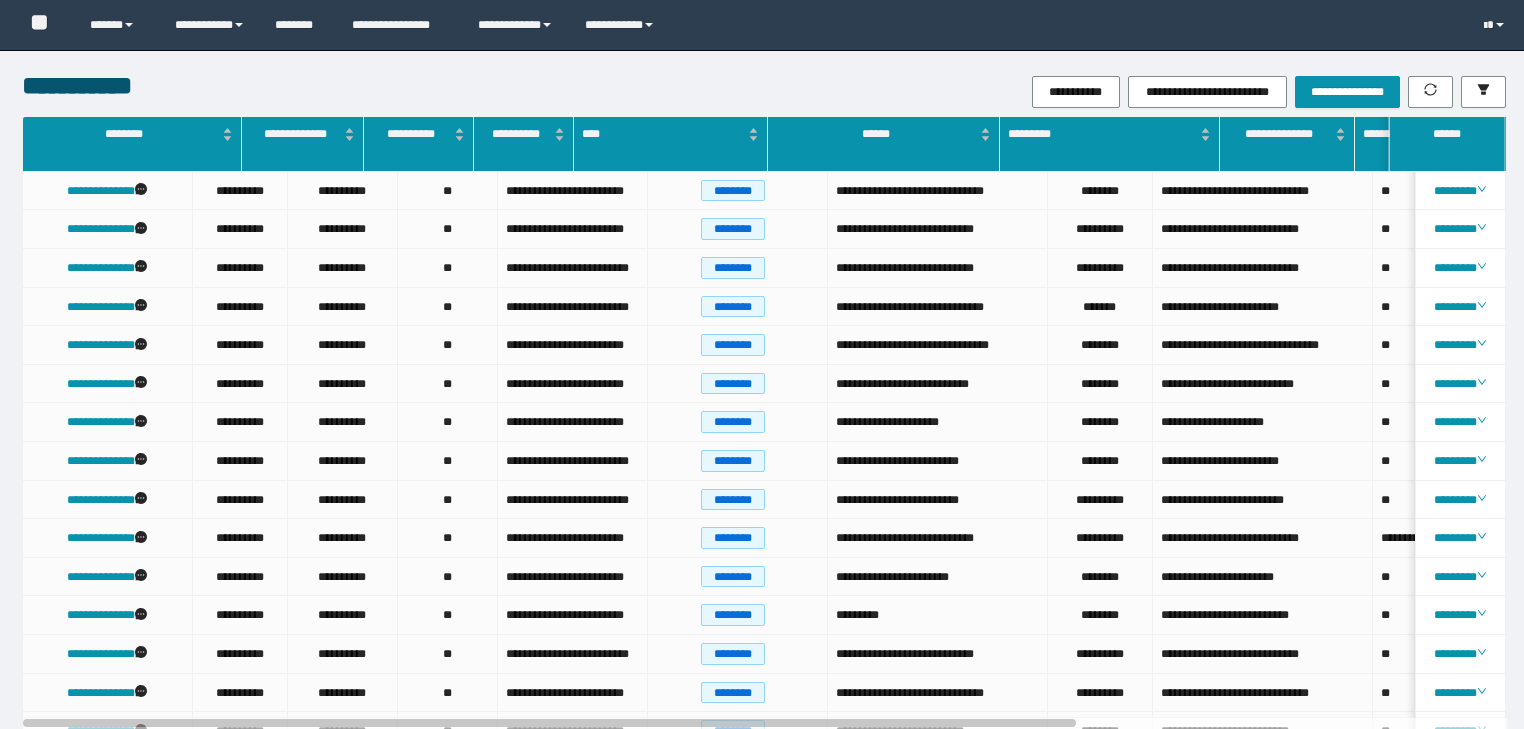 scroll, scrollTop: 0, scrollLeft: 0, axis: both 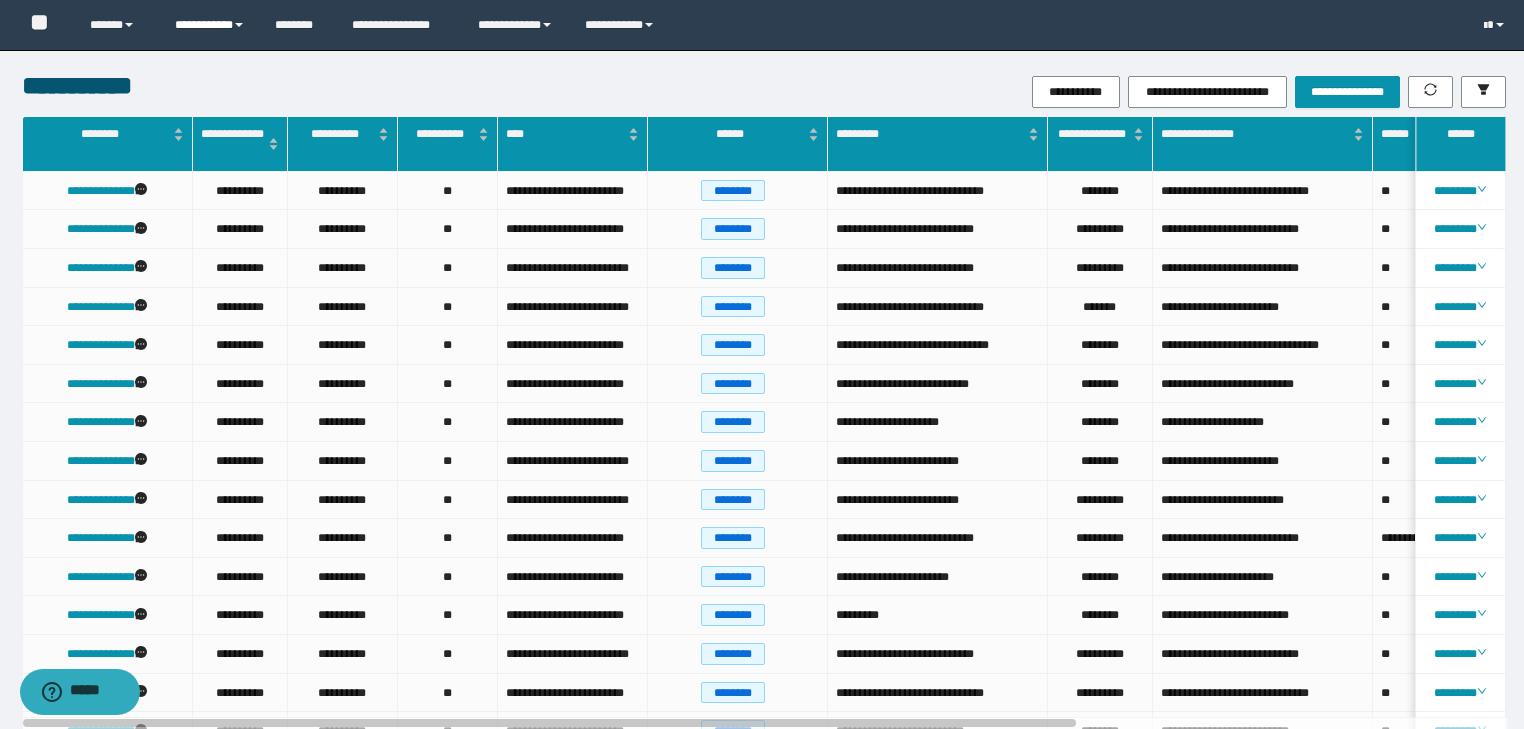 click on "**********" at bounding box center [210, 25] 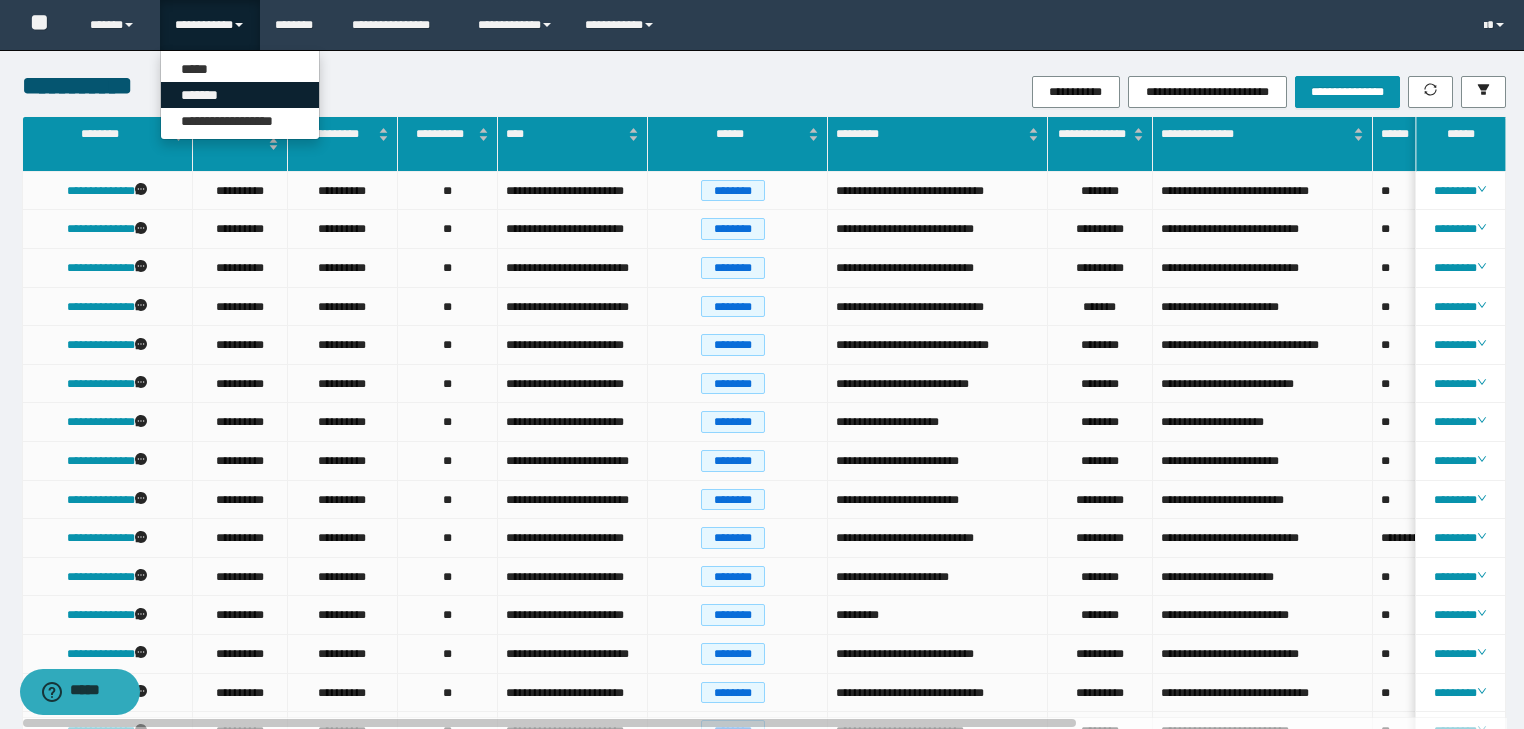 click on "*******" at bounding box center (240, 95) 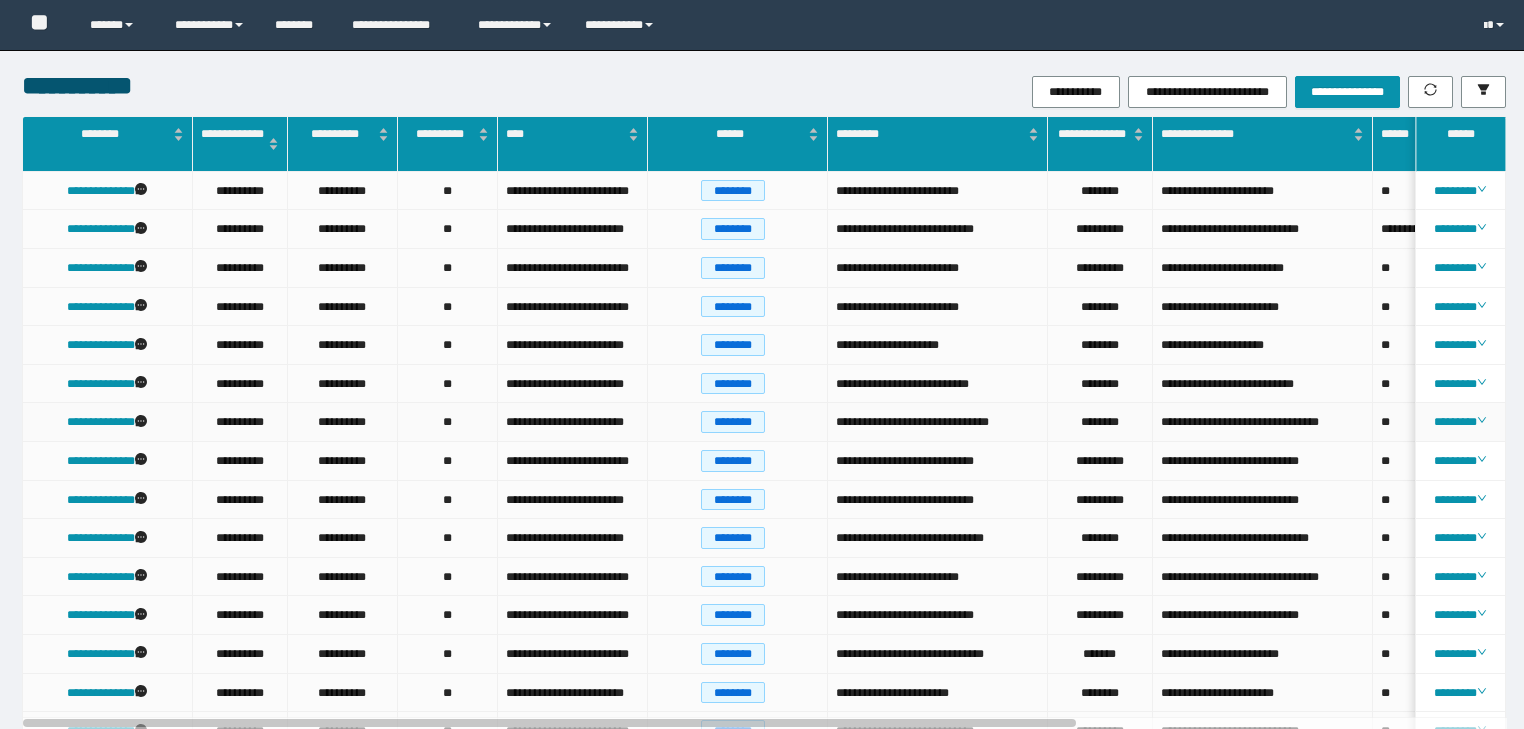 scroll, scrollTop: 0, scrollLeft: 0, axis: both 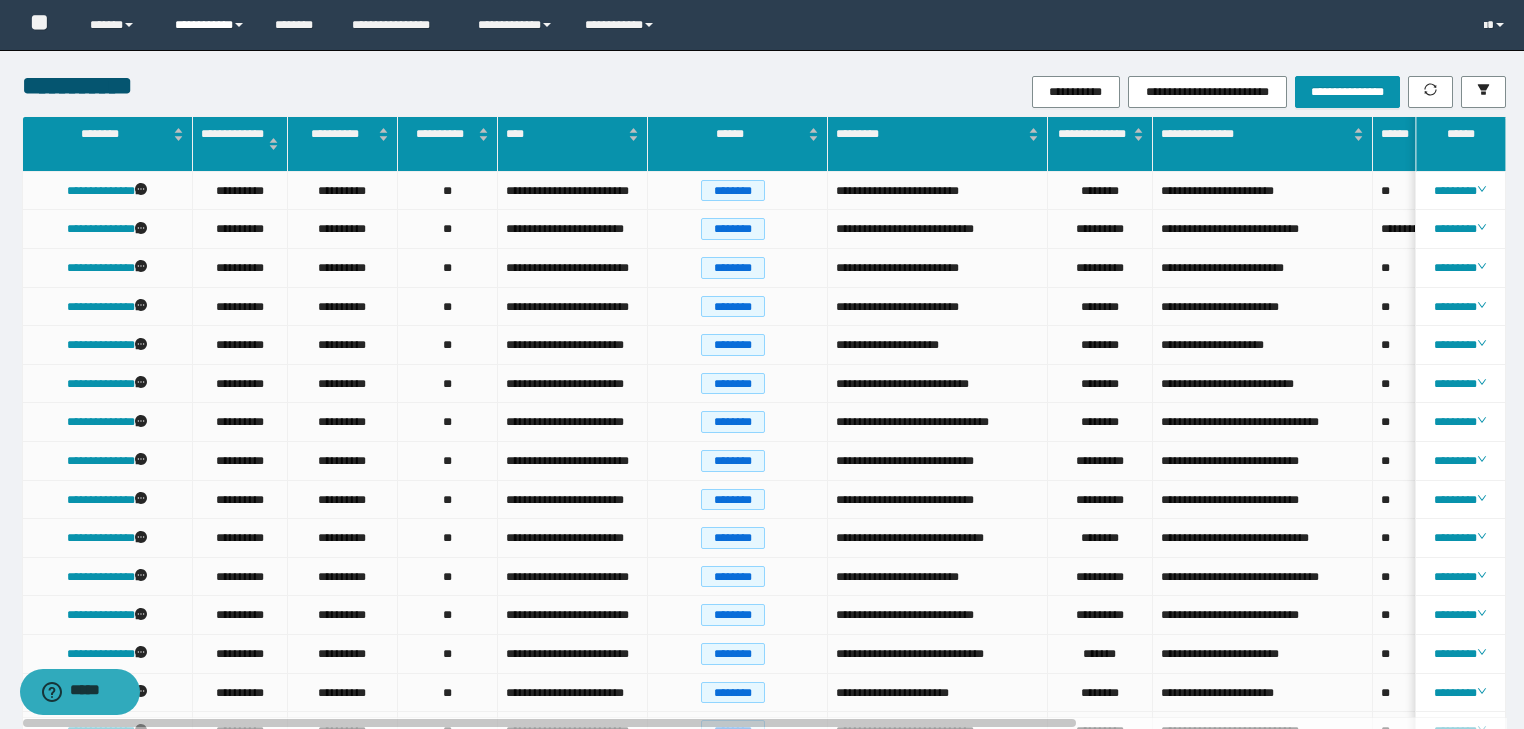 click on "**********" at bounding box center [210, 25] 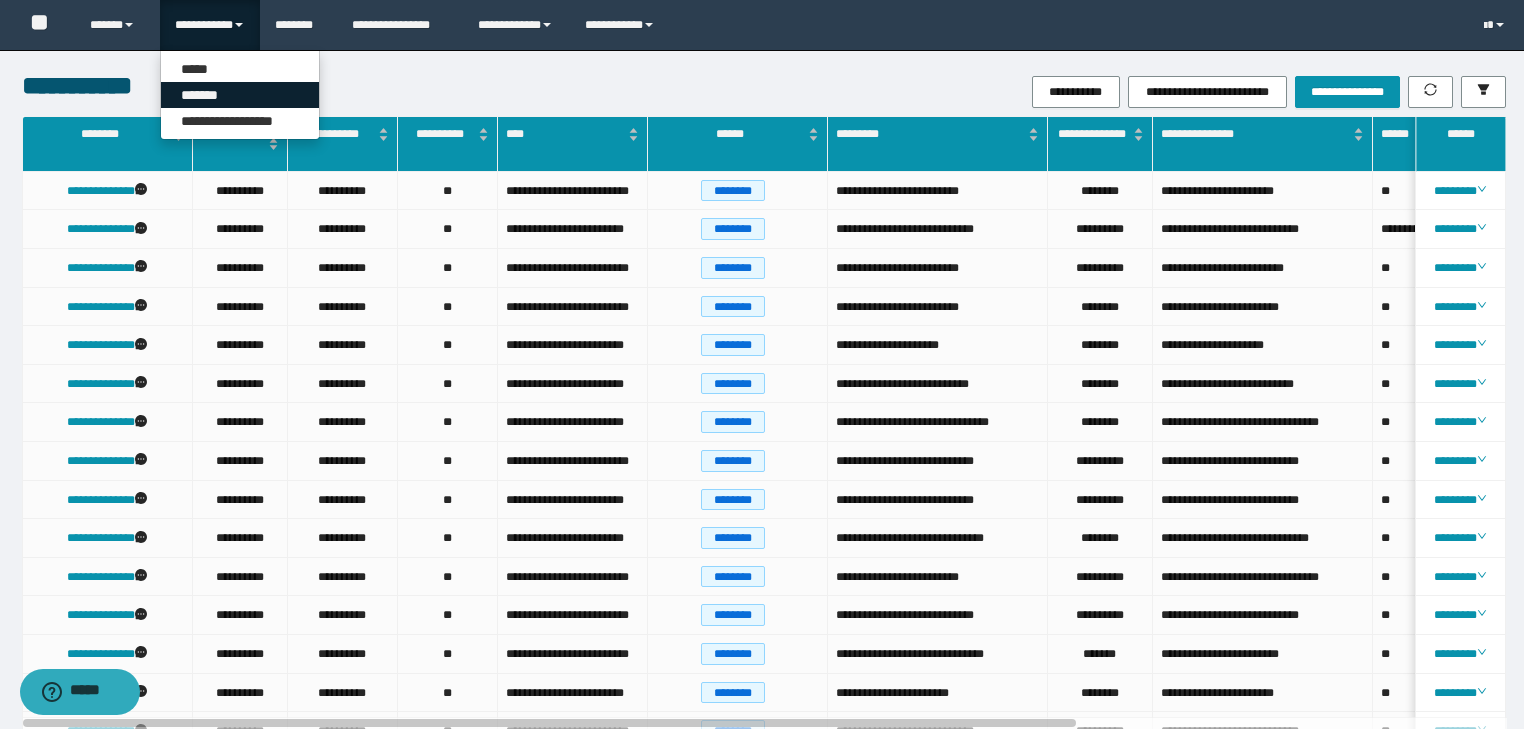 click on "*******" at bounding box center (240, 95) 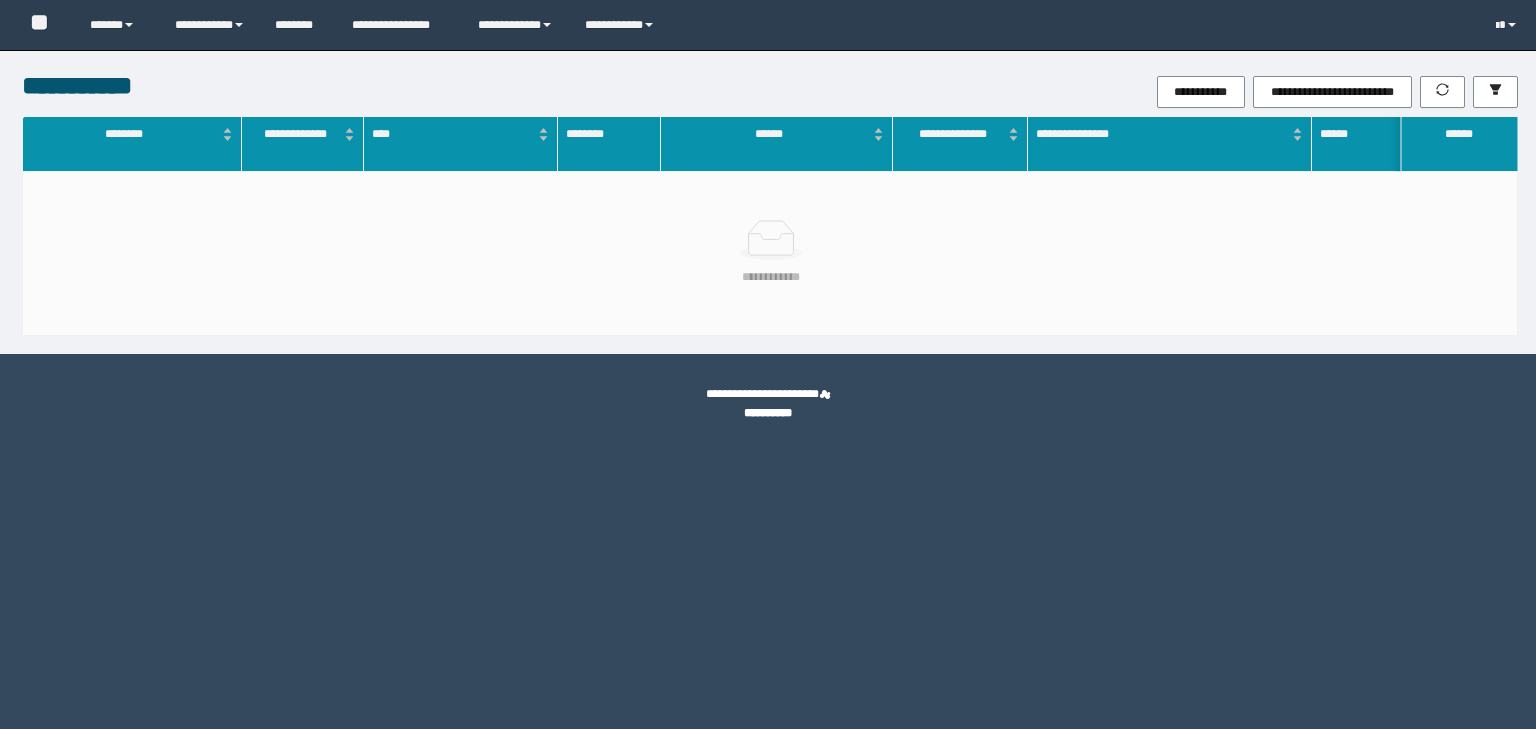 scroll, scrollTop: 0, scrollLeft: 0, axis: both 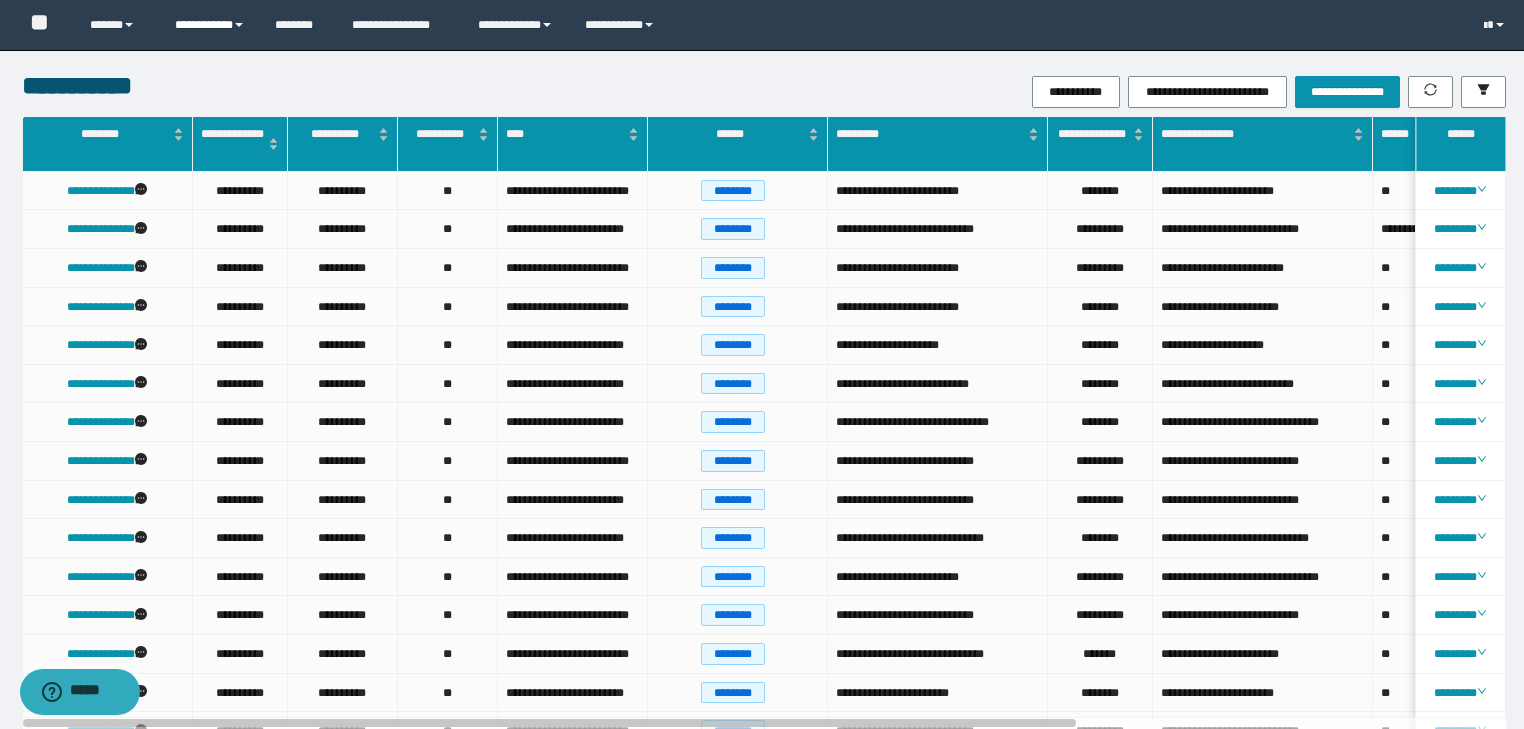 click on "**********" at bounding box center (210, 25) 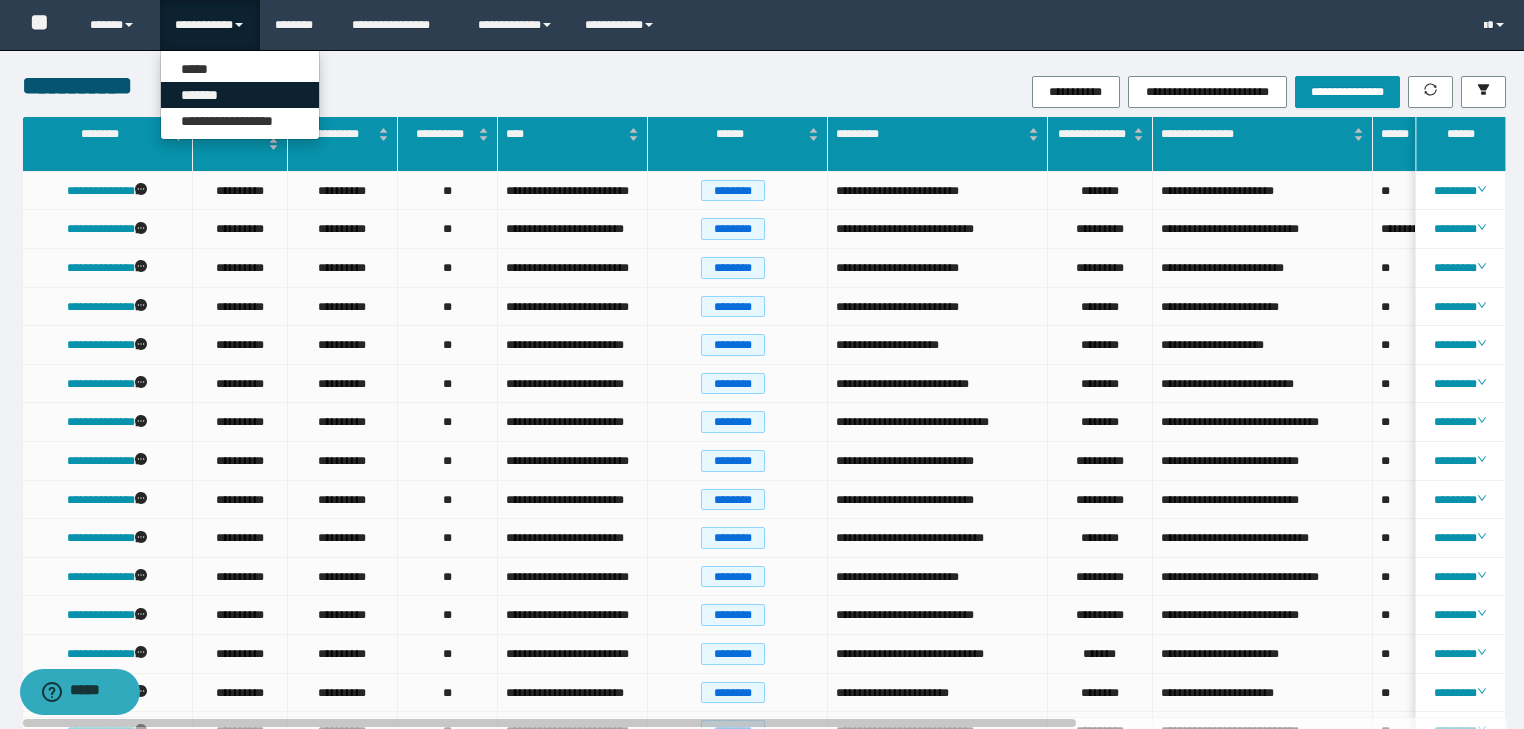 click on "*******" at bounding box center [240, 95] 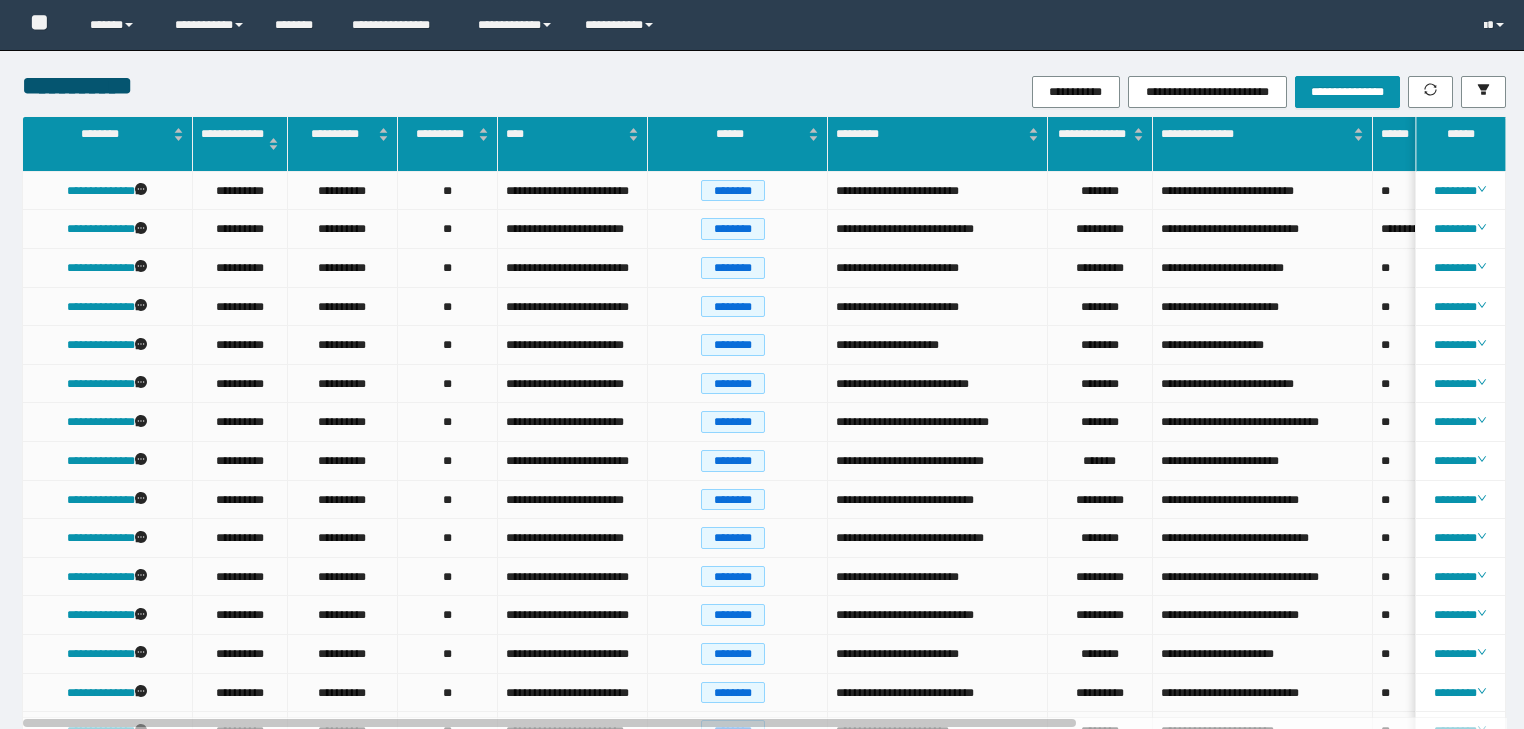 scroll, scrollTop: 0, scrollLeft: 0, axis: both 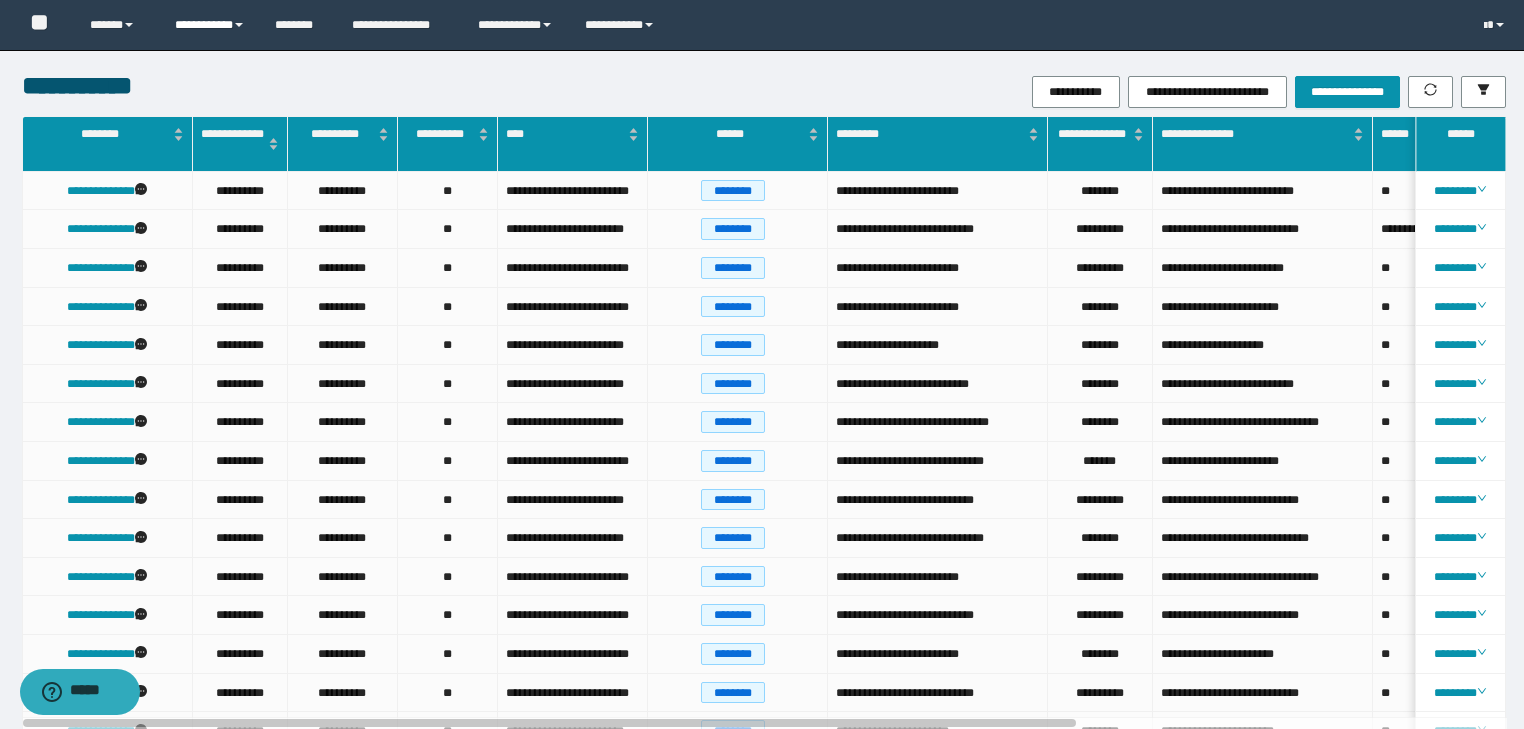 click on "**********" at bounding box center (210, 25) 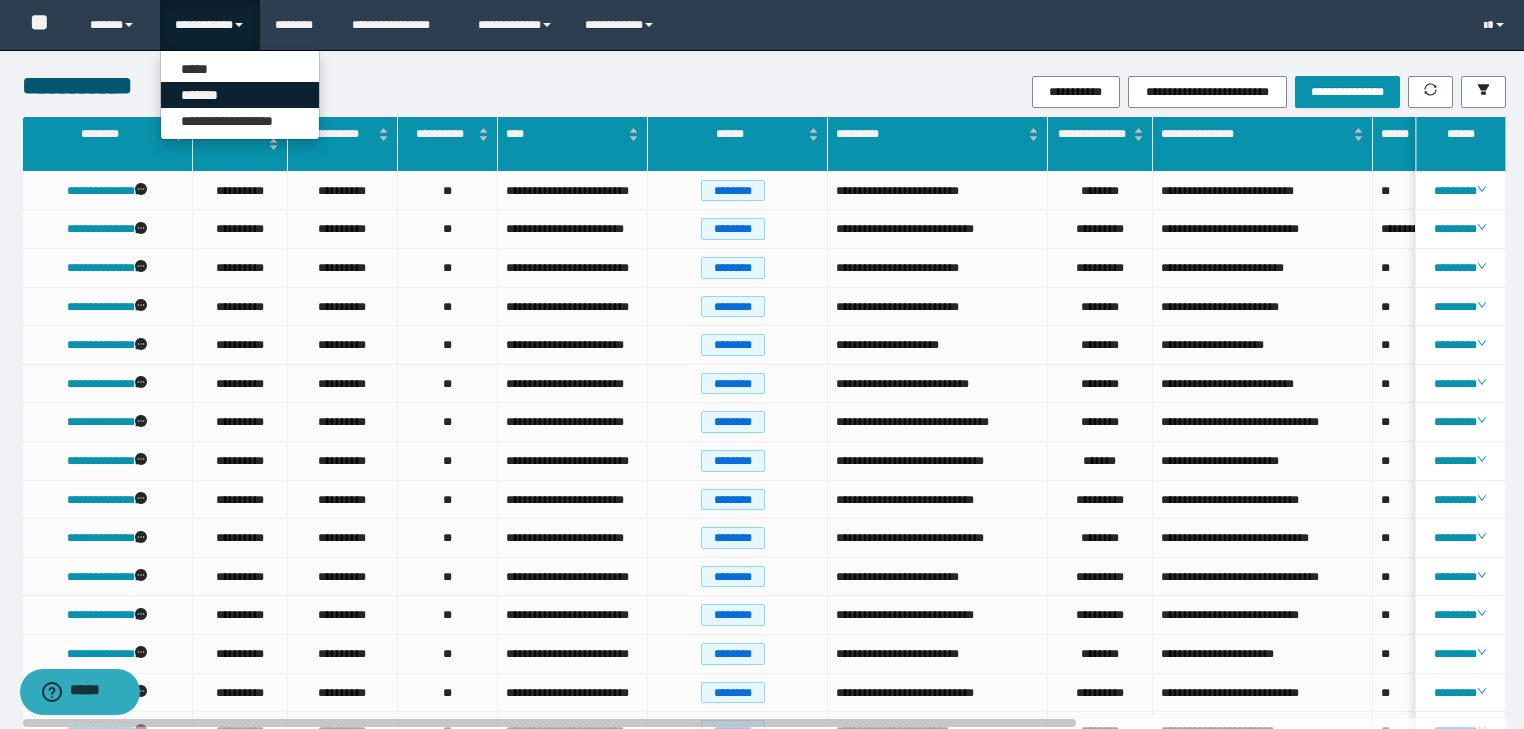 click on "*******" at bounding box center (240, 95) 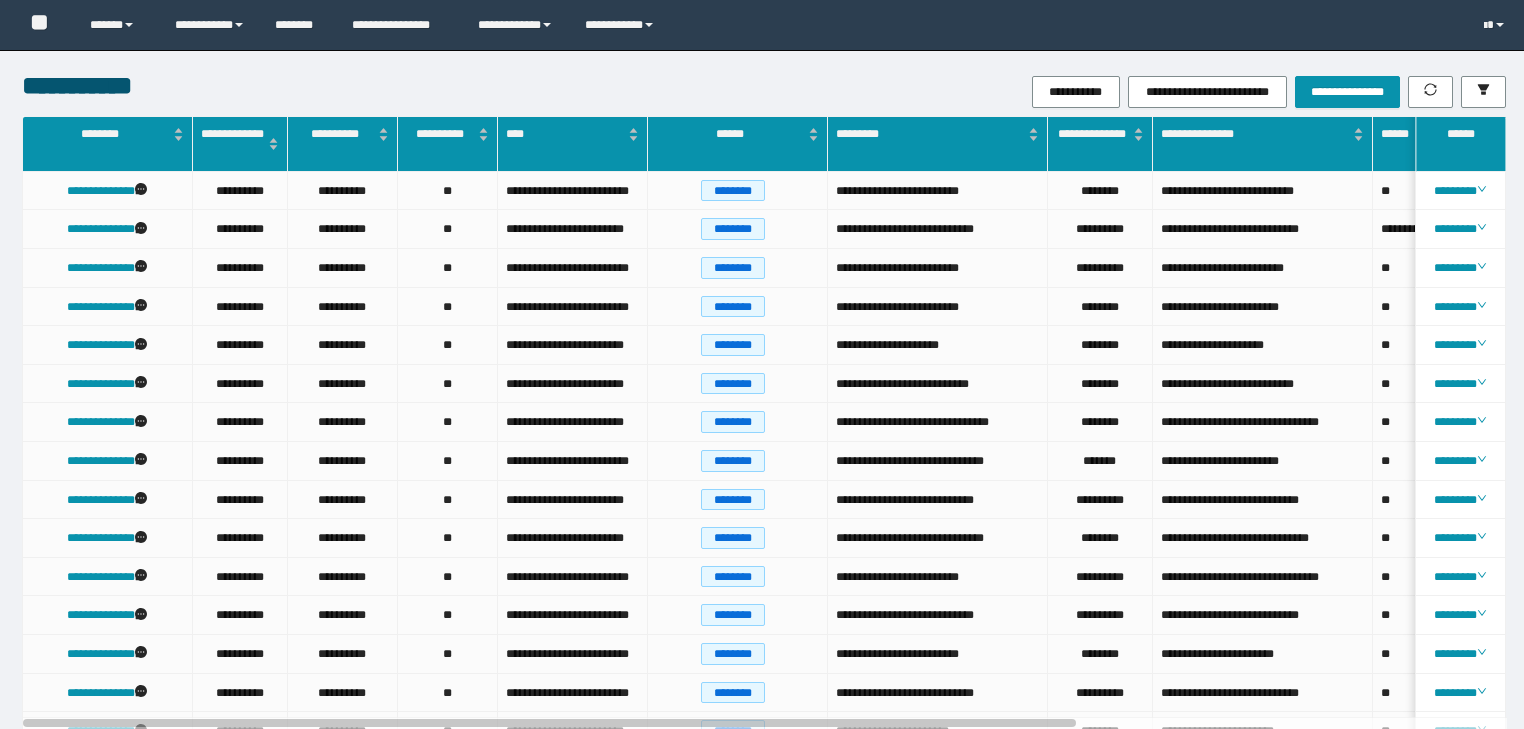 scroll, scrollTop: 0, scrollLeft: 0, axis: both 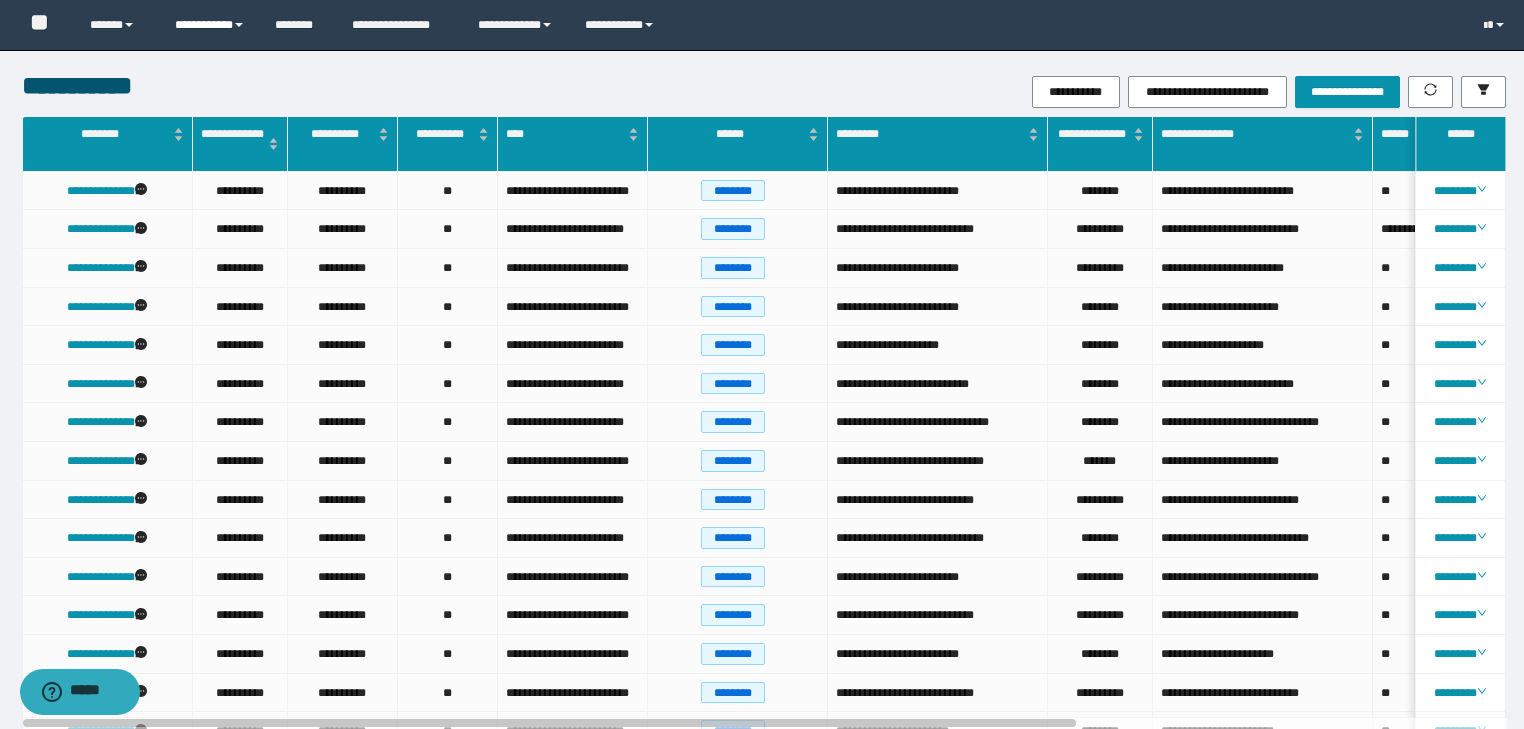click on "**********" at bounding box center [210, 25] 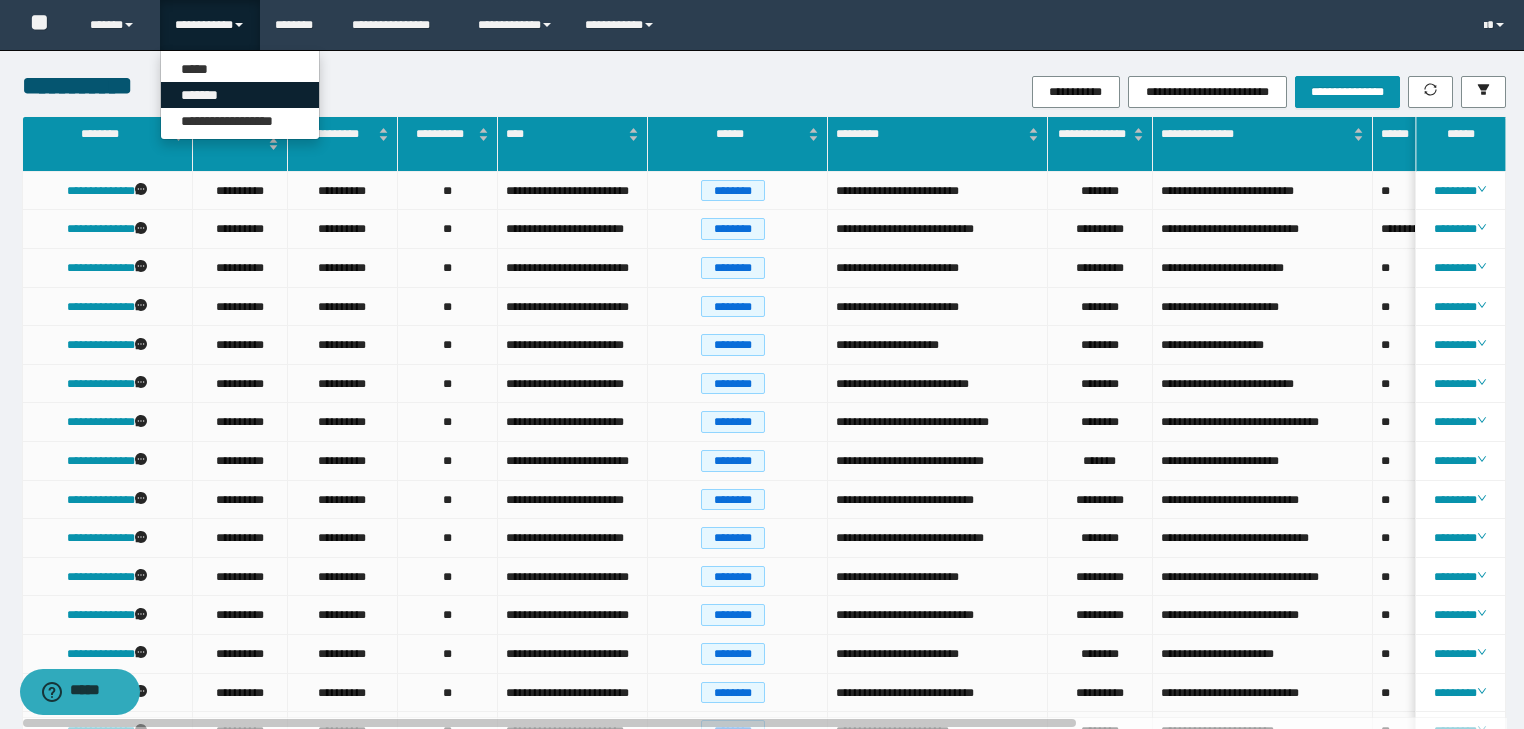 click on "*******" at bounding box center (240, 95) 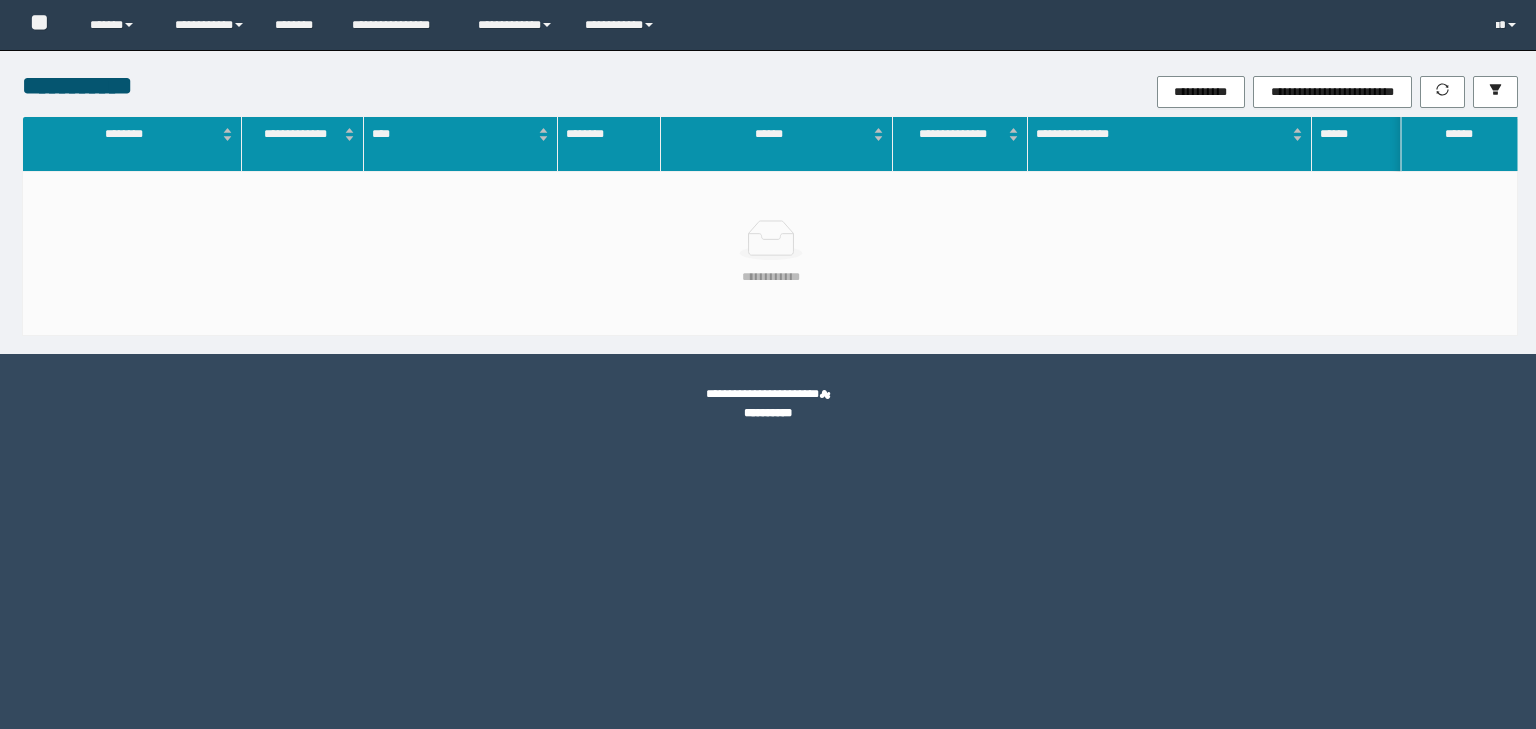 scroll, scrollTop: 0, scrollLeft: 0, axis: both 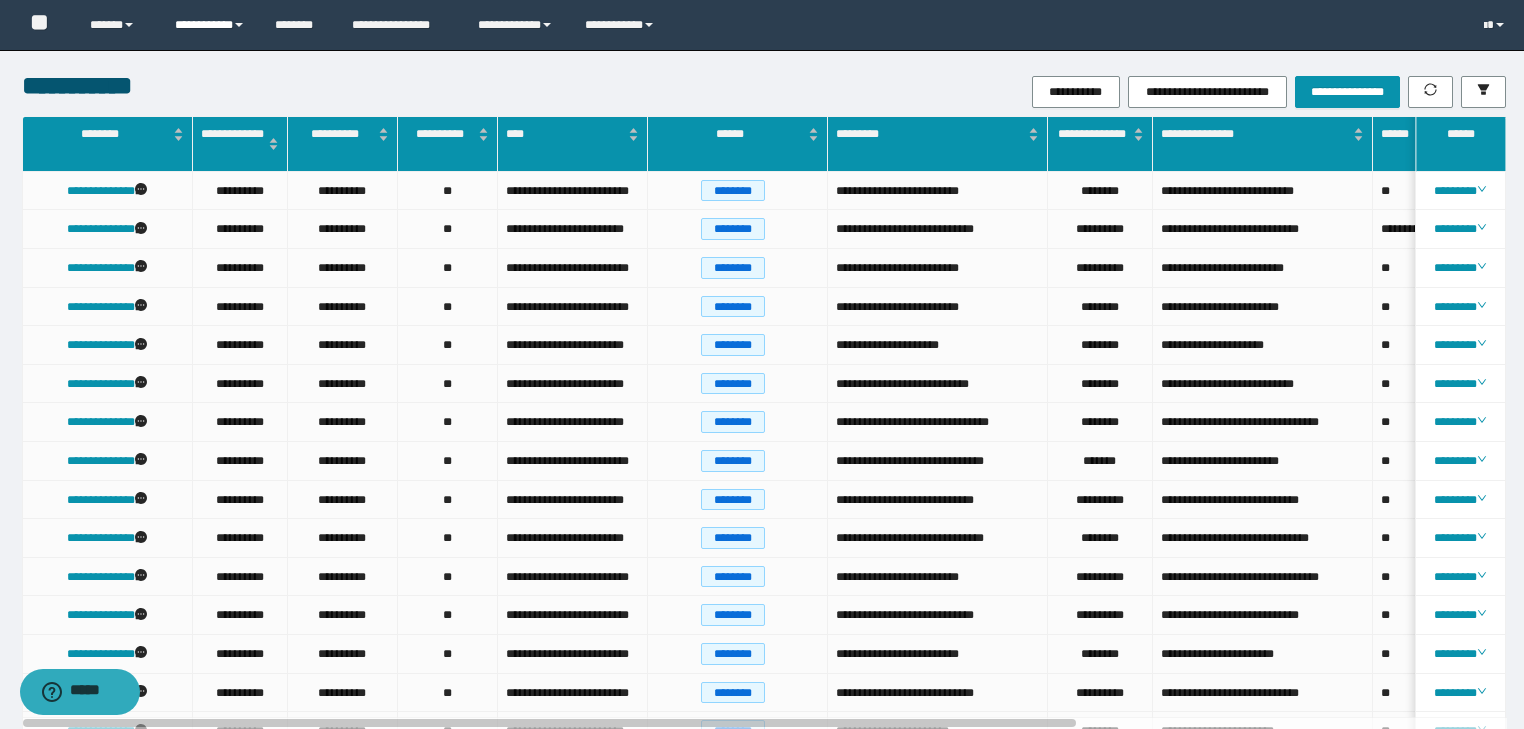click on "**********" at bounding box center (210, 25) 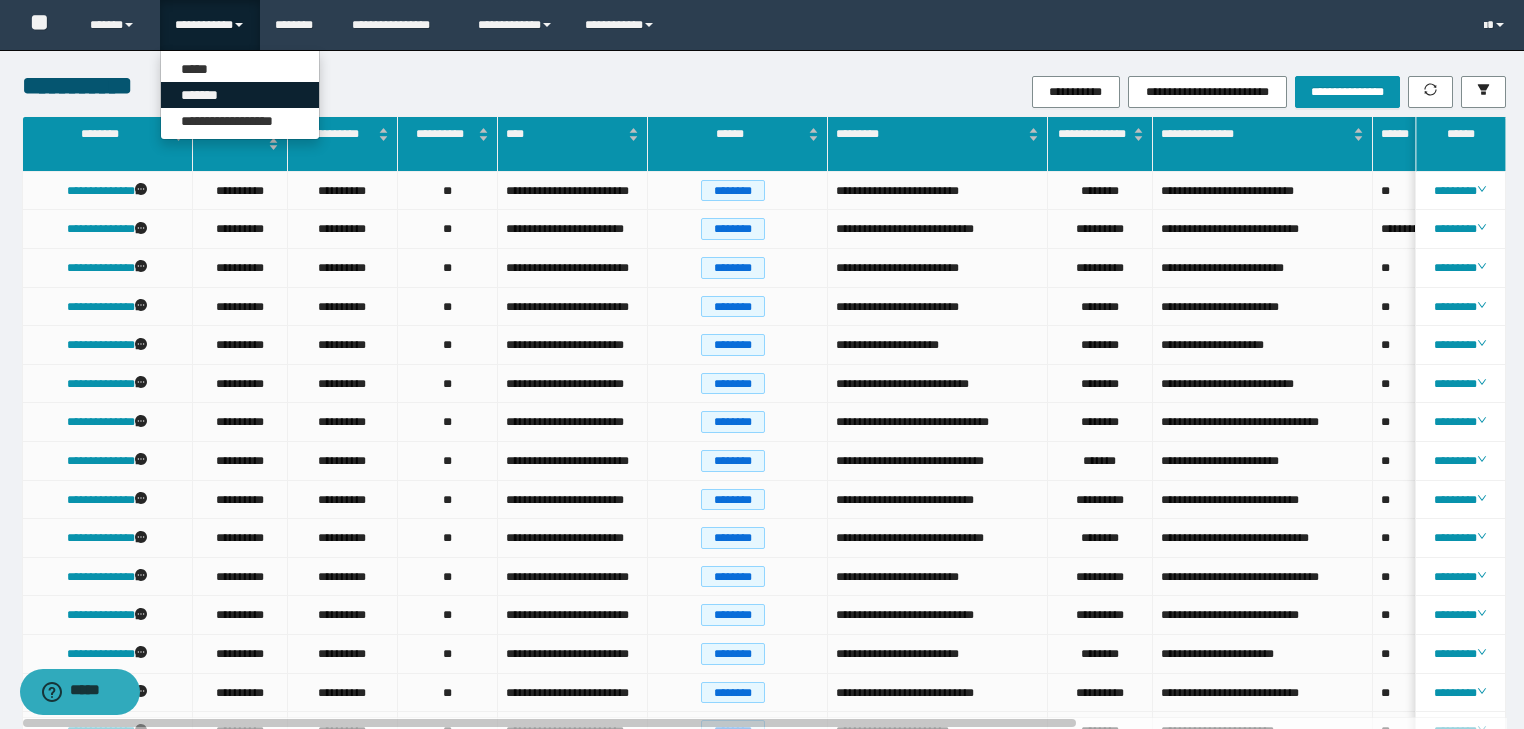 click on "*******" at bounding box center [240, 95] 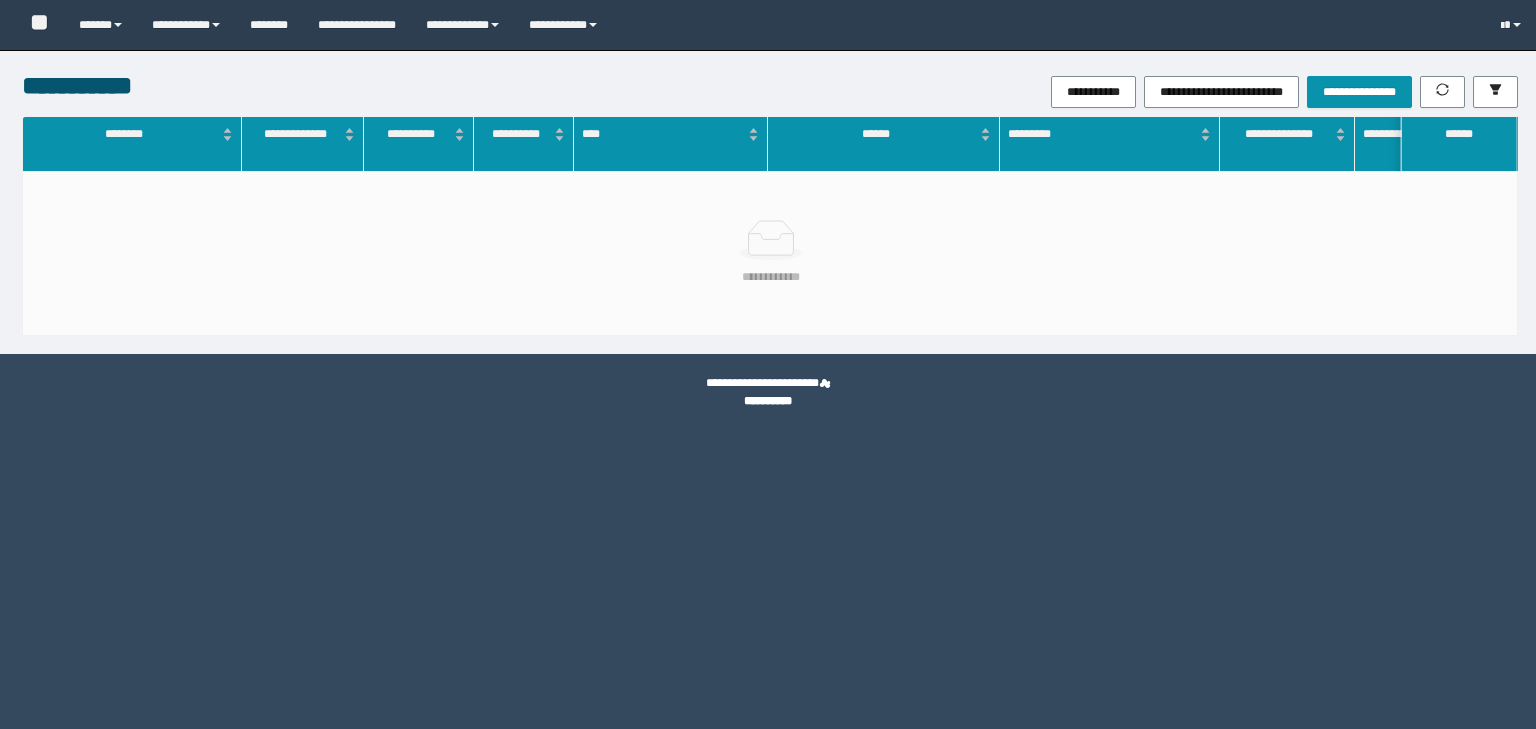 scroll, scrollTop: 0, scrollLeft: 0, axis: both 